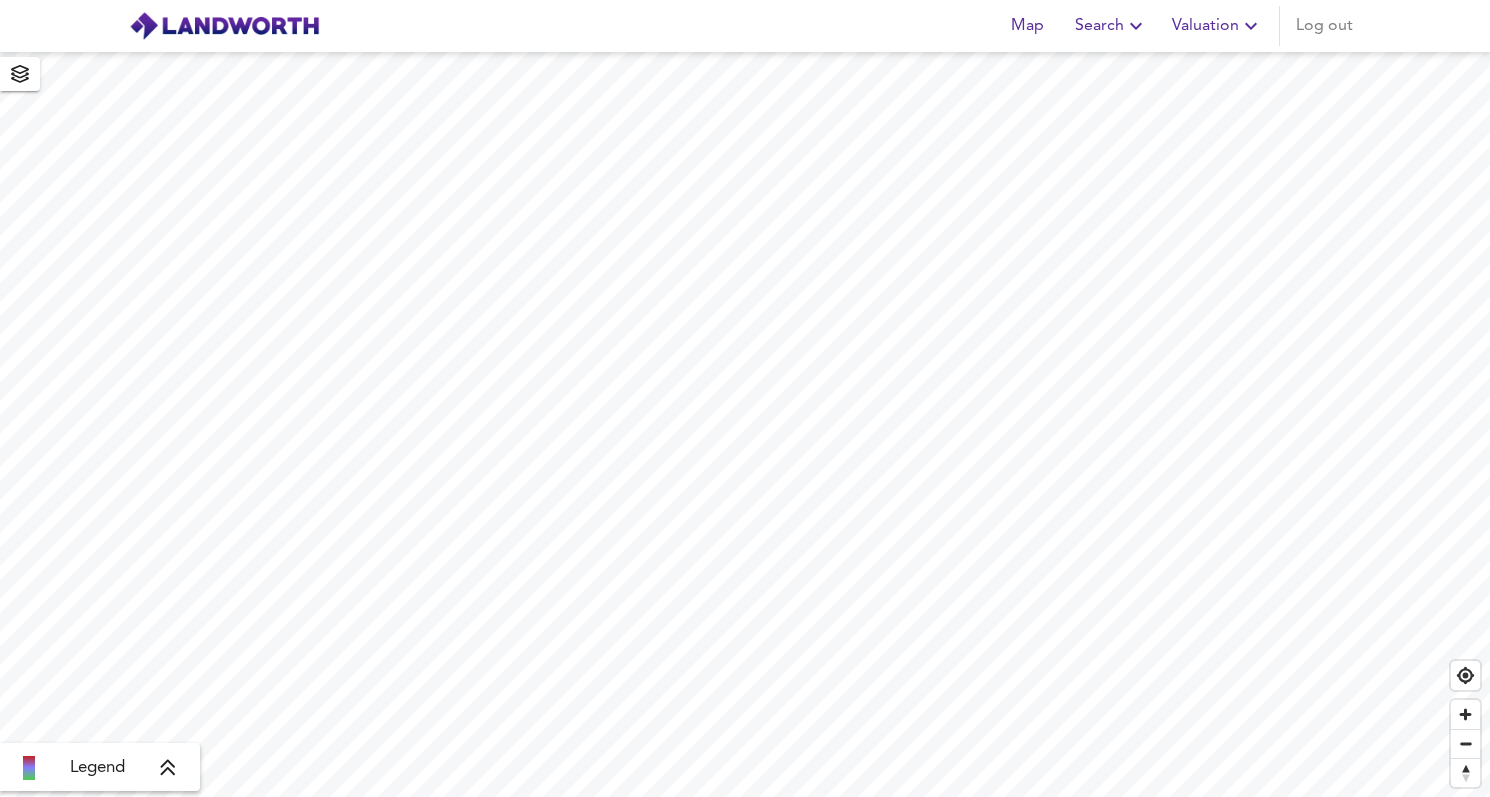 scroll, scrollTop: 0, scrollLeft: 0, axis: both 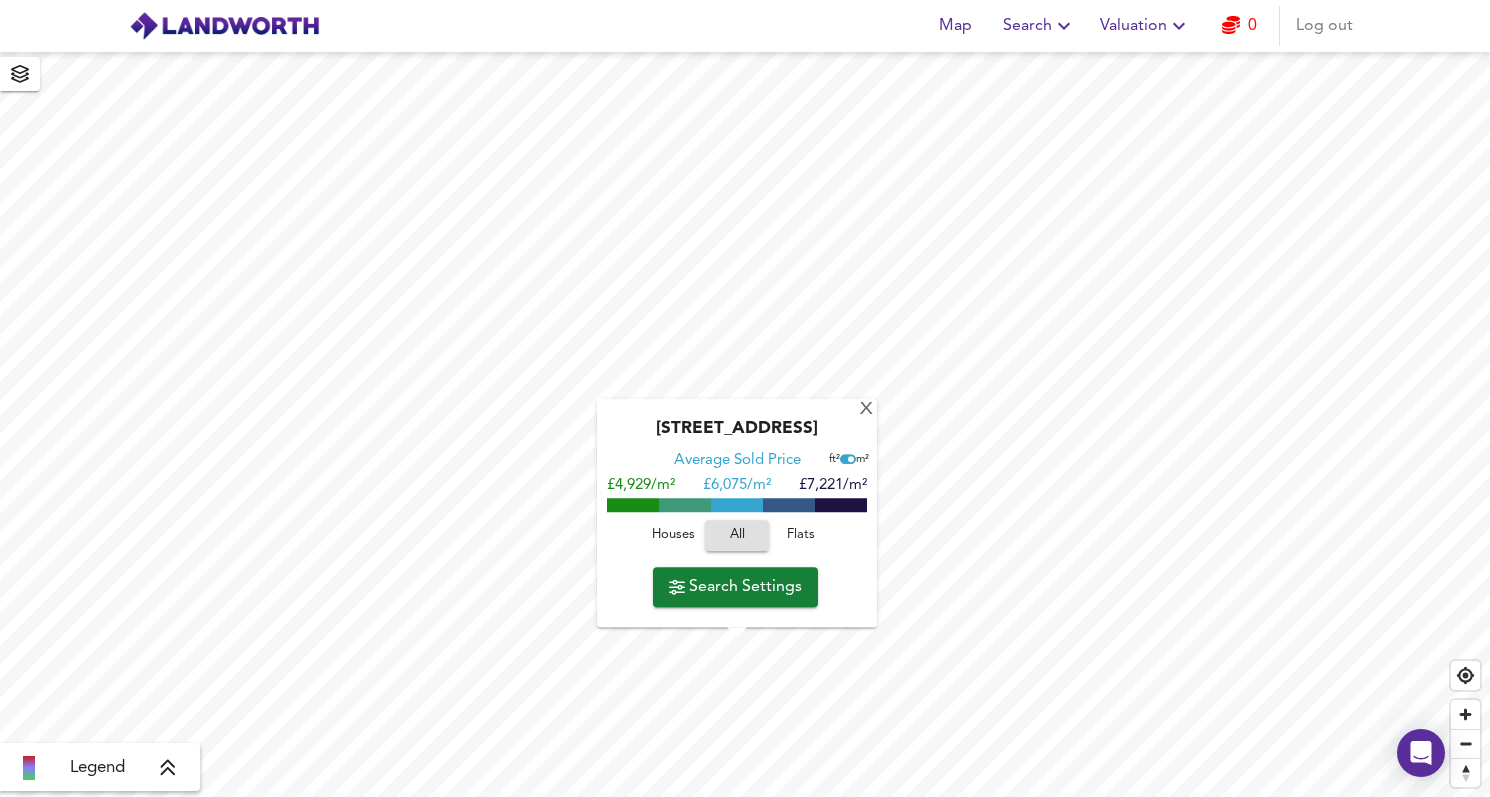 click on "Flats" at bounding box center [801, 535] 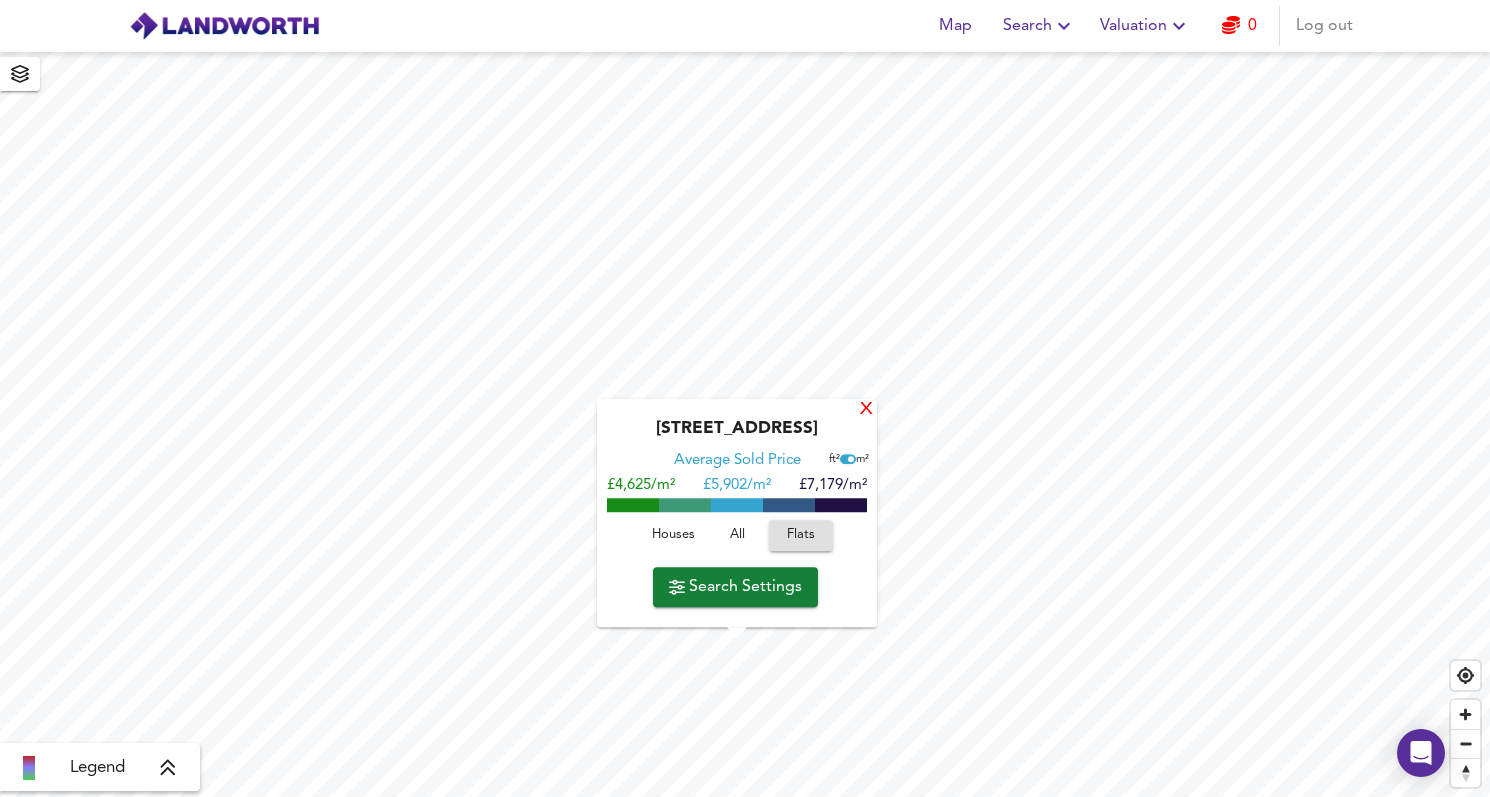 click on "X" at bounding box center [866, 410] 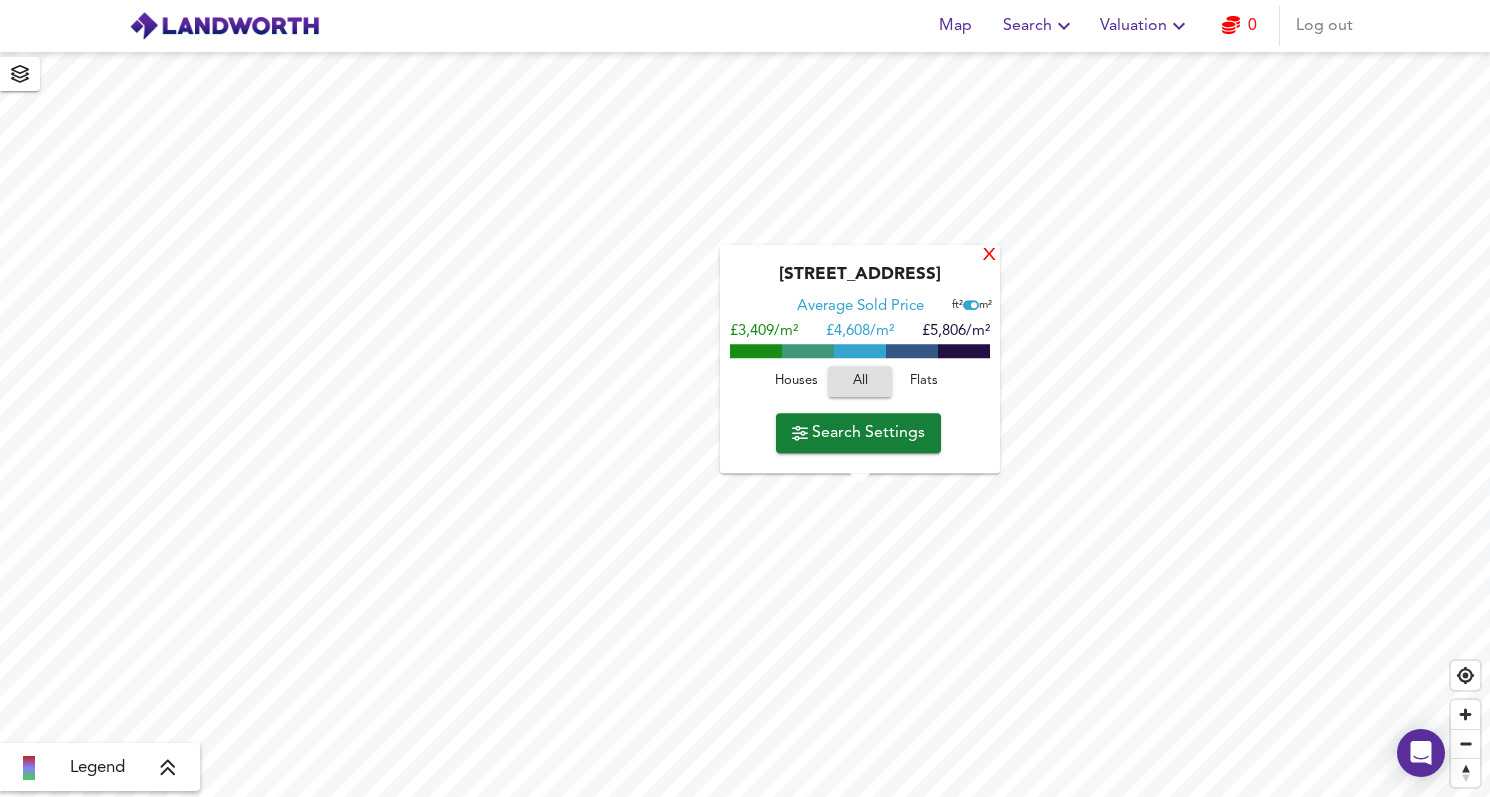 click on "X" at bounding box center [989, 256] 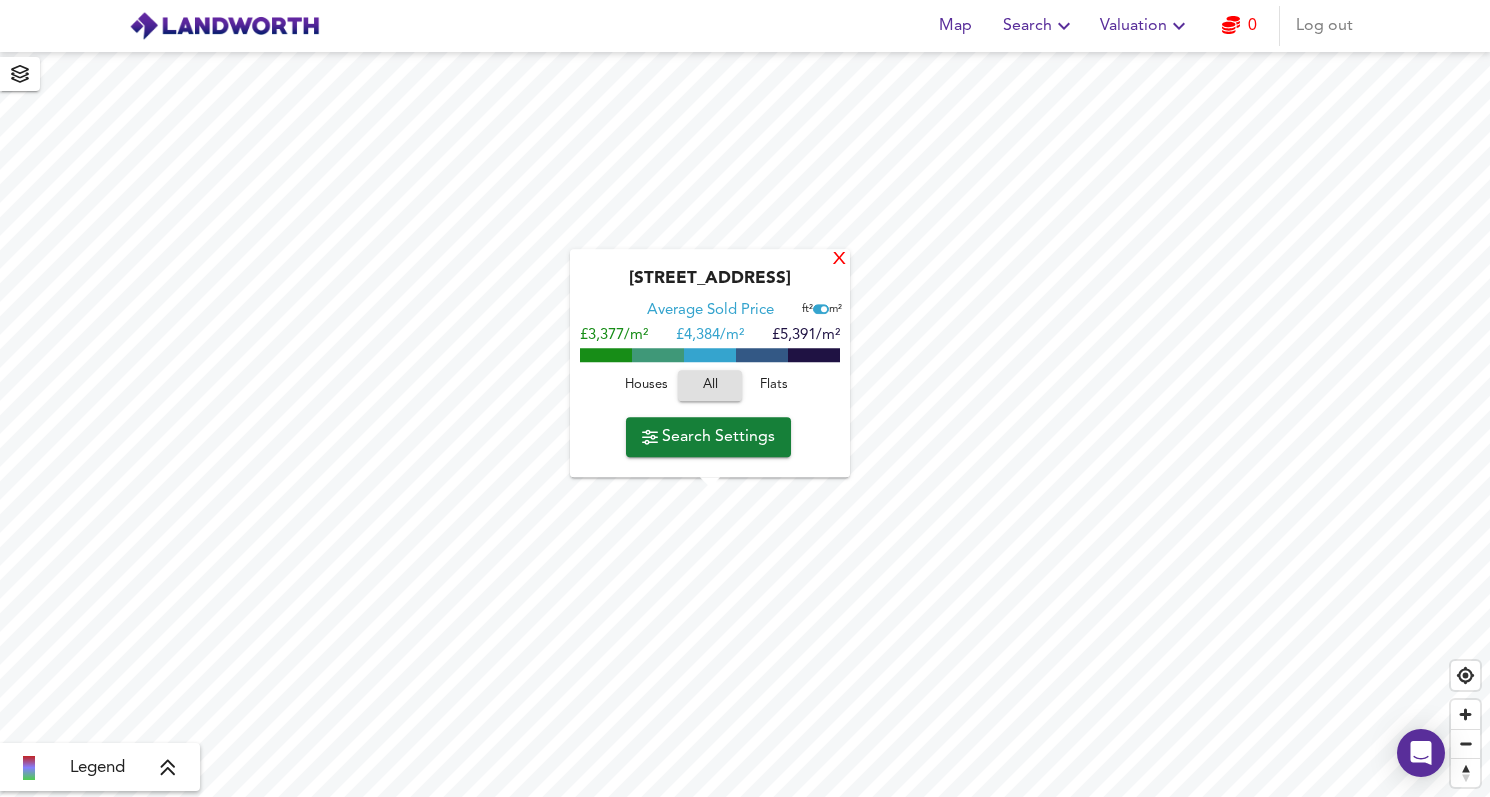 click on "X" at bounding box center [839, 260] 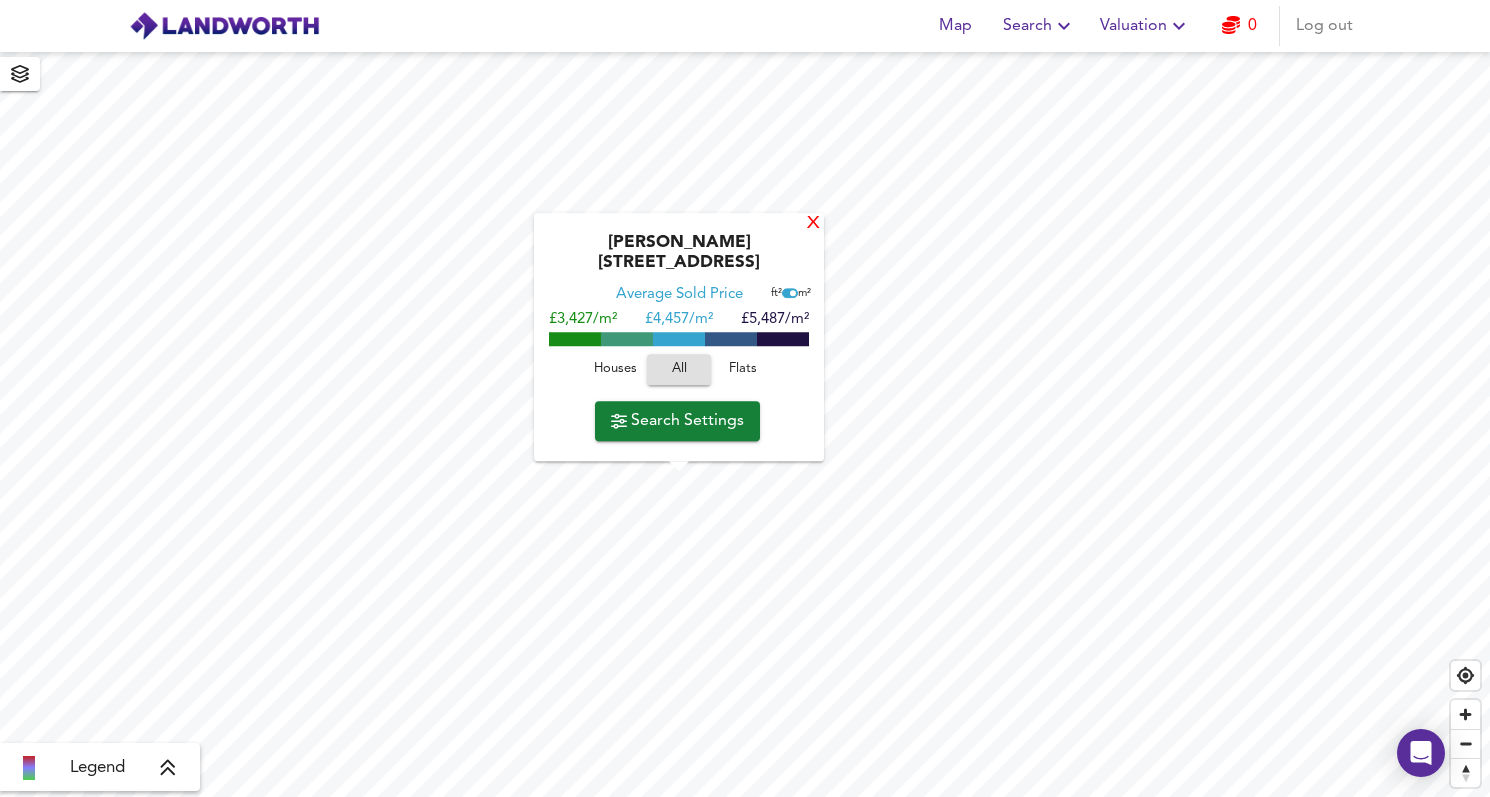 click on "X" at bounding box center (813, 224) 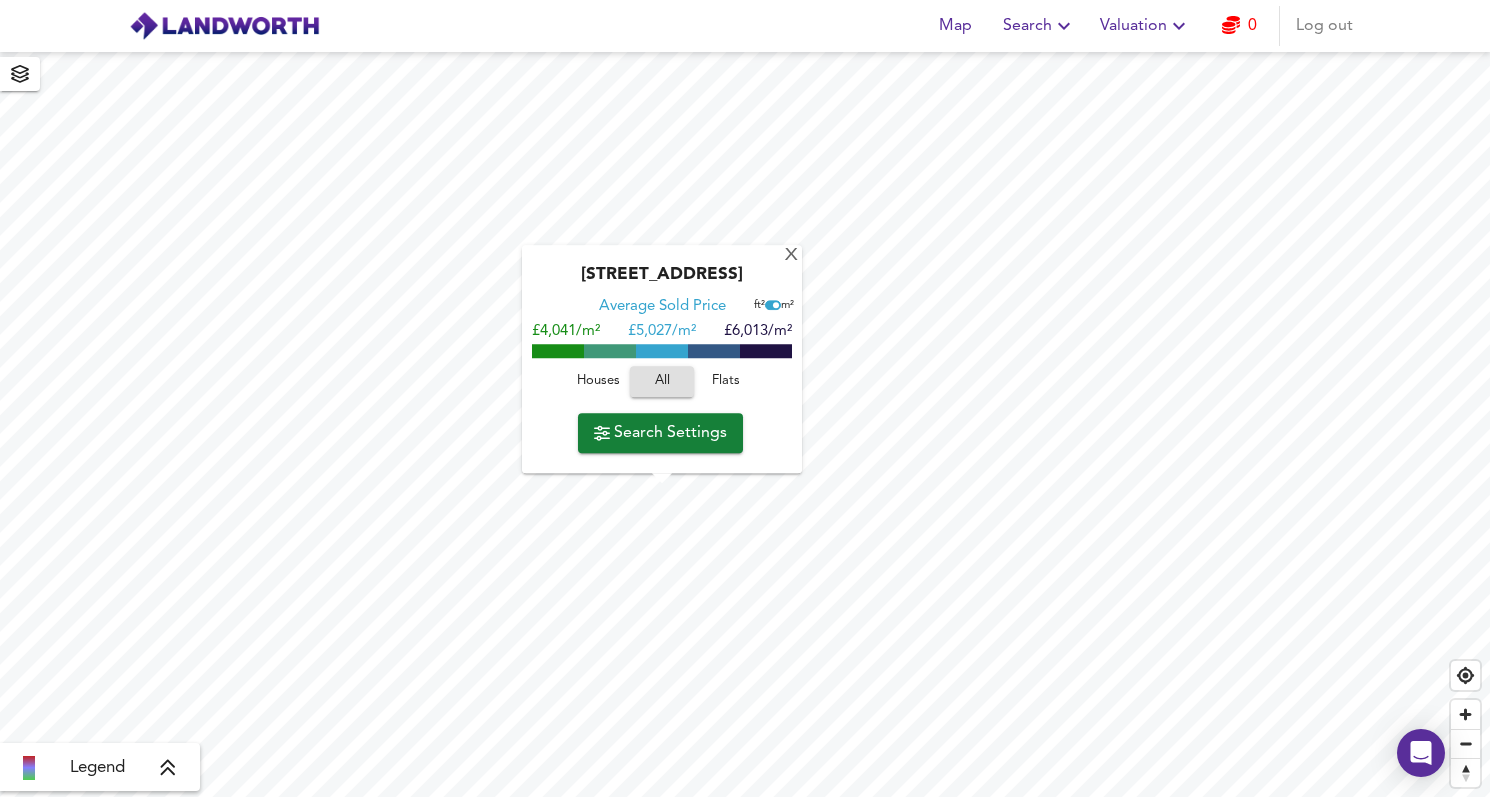click on "Flats" at bounding box center (726, 381) 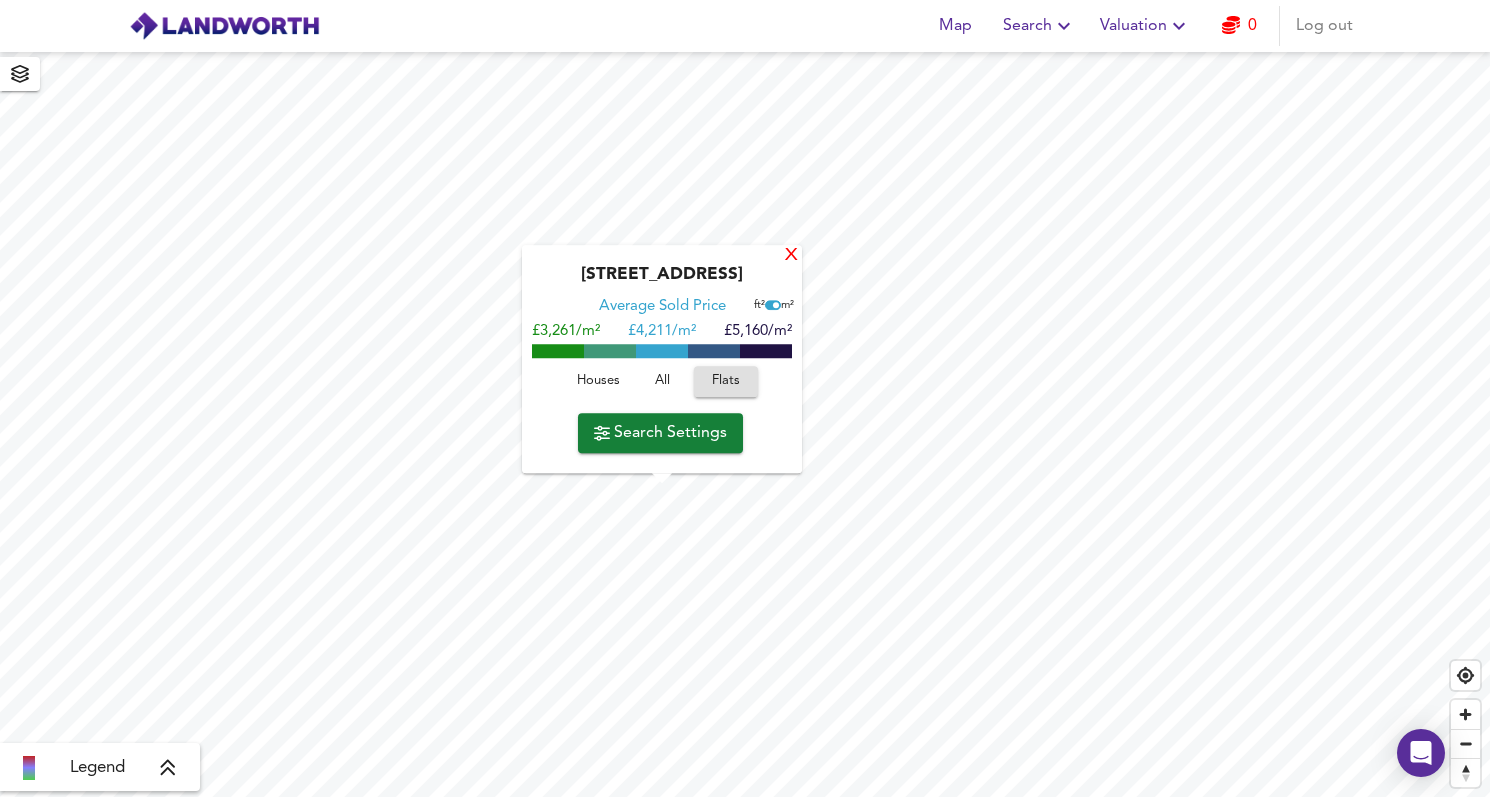 click on "X" at bounding box center (791, 256) 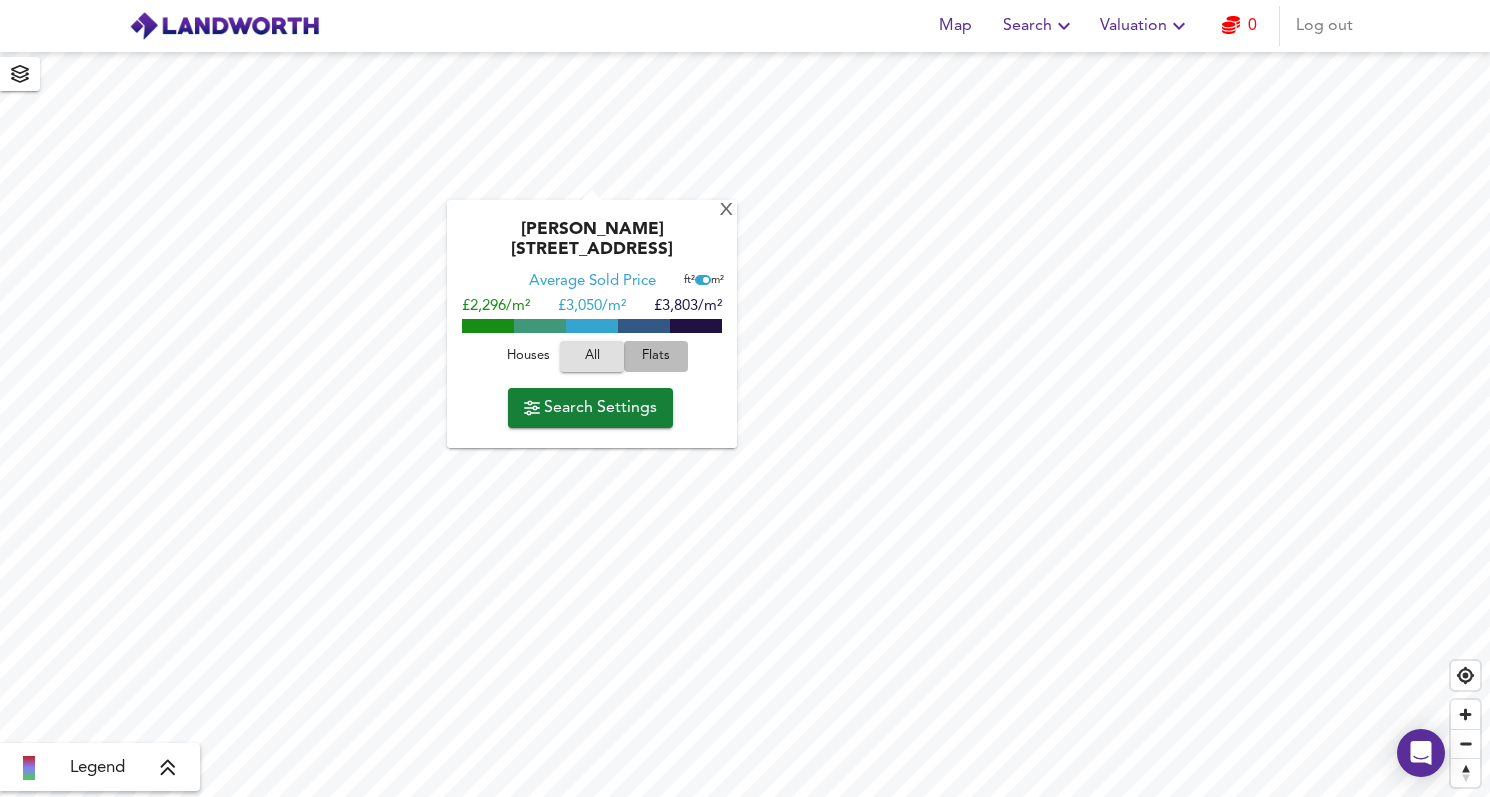 click on "Flats" at bounding box center (656, 356) 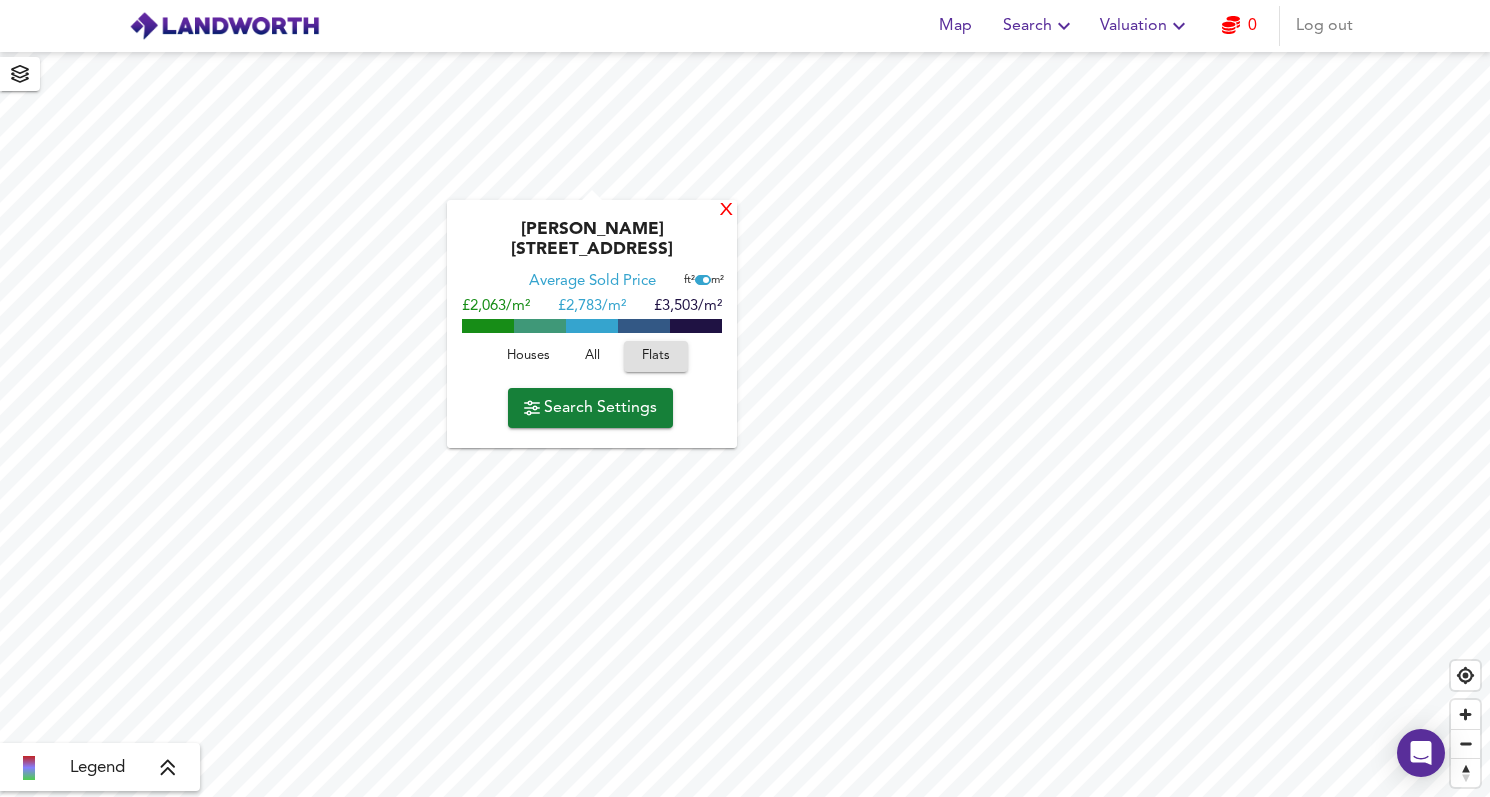click on "X" at bounding box center (726, 210) 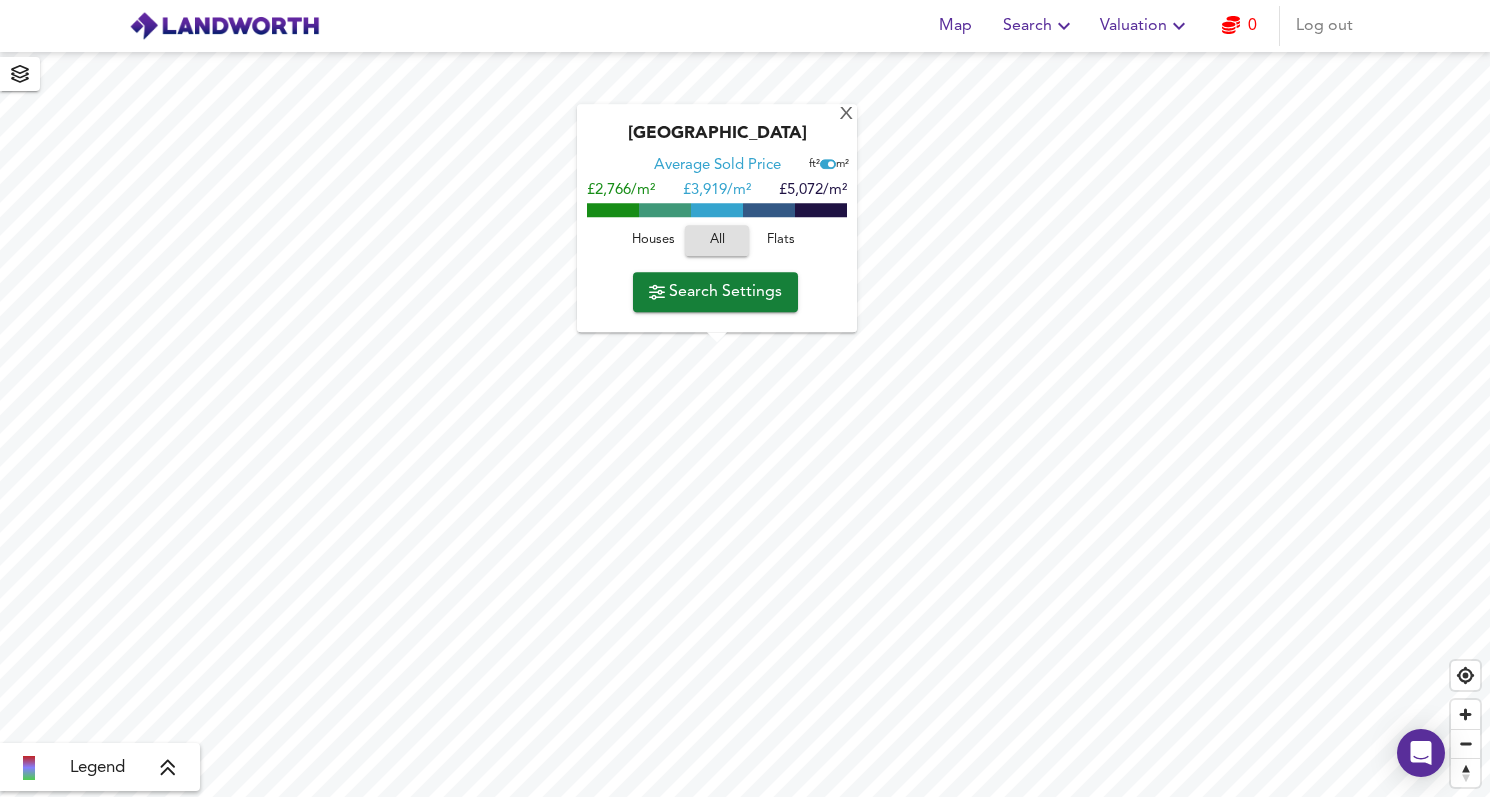 click on "Flats" at bounding box center [781, 240] 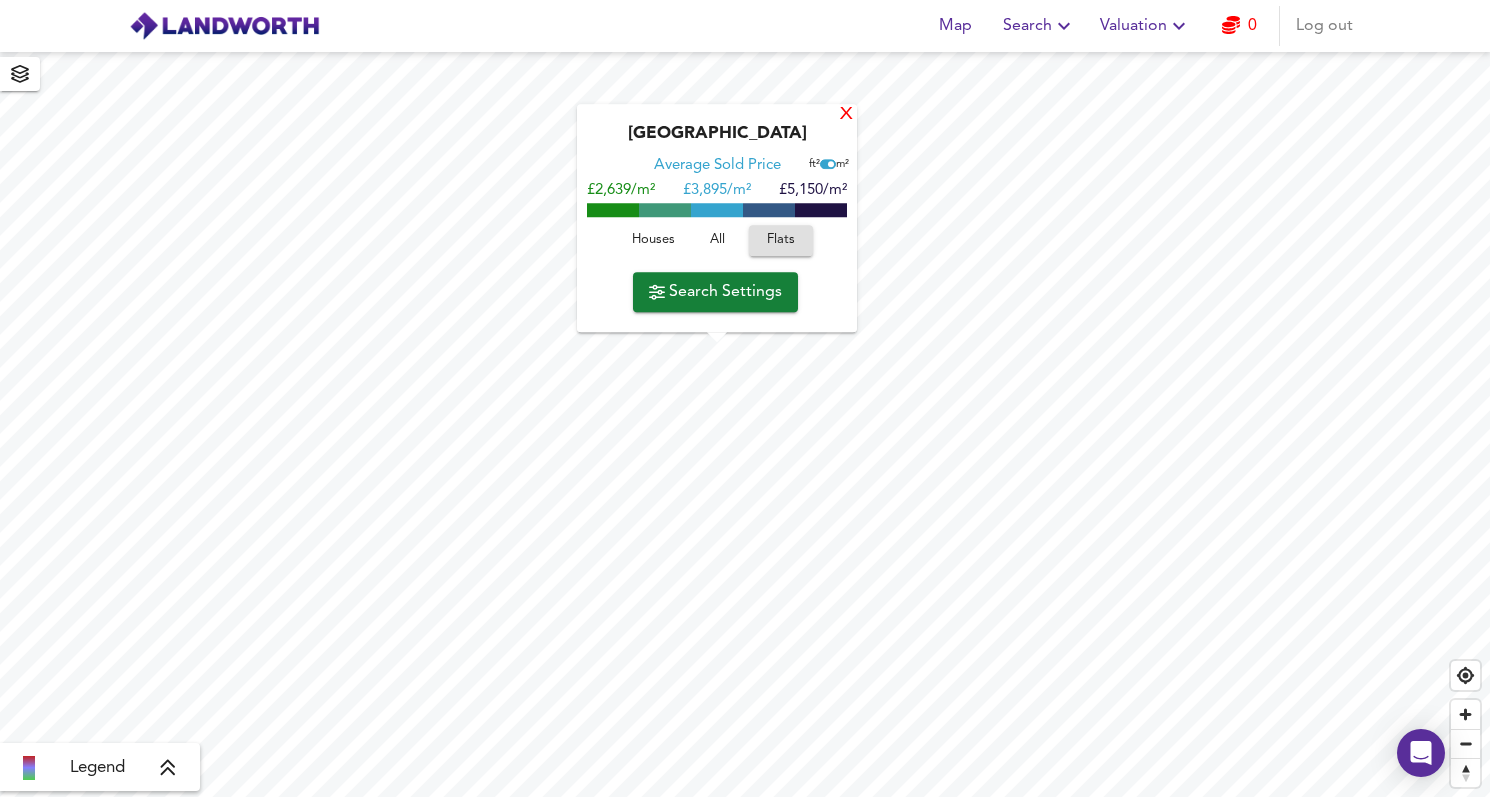 click on "X" at bounding box center [846, 115] 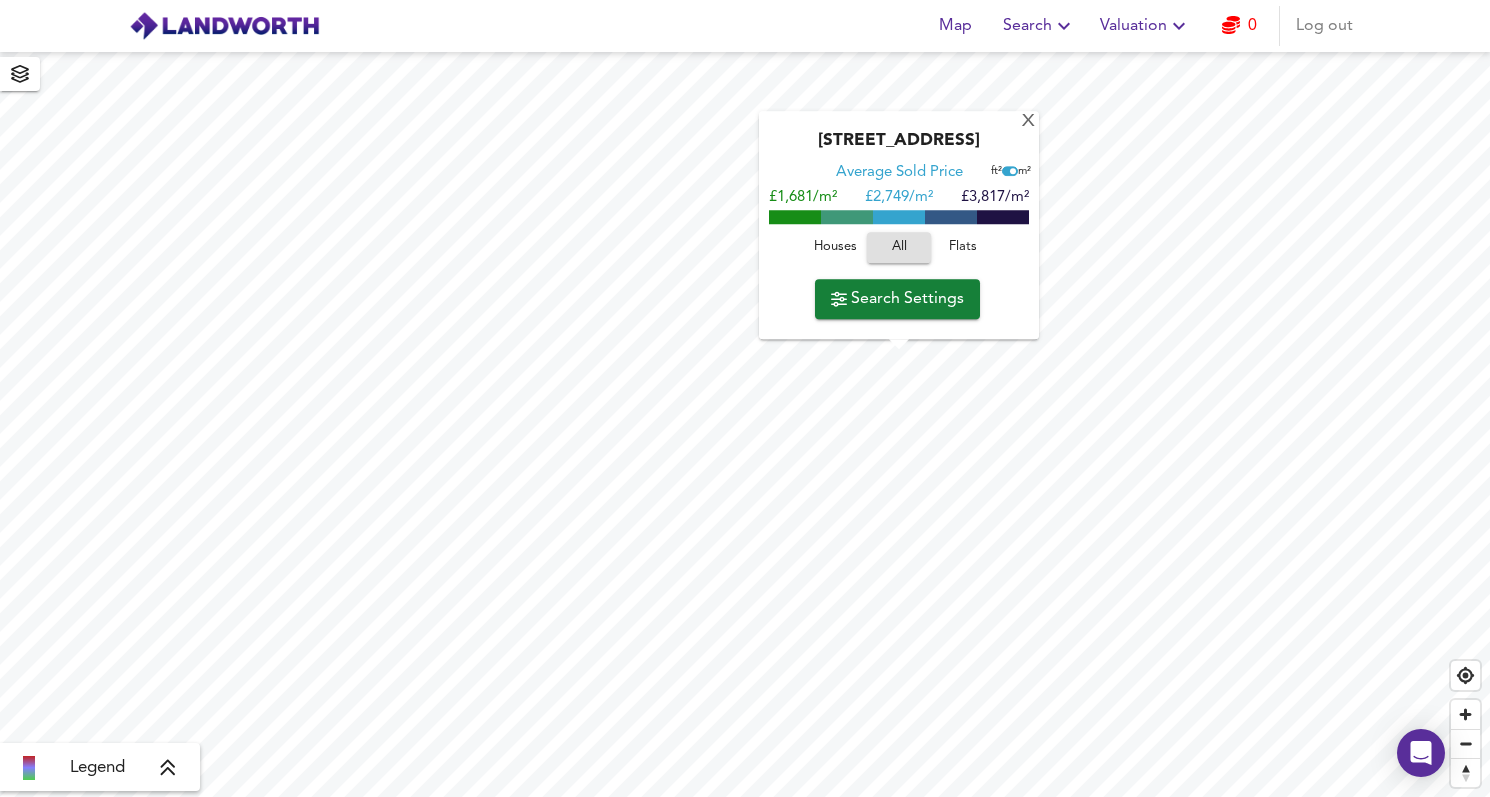 click on "Flats" at bounding box center [963, 247] 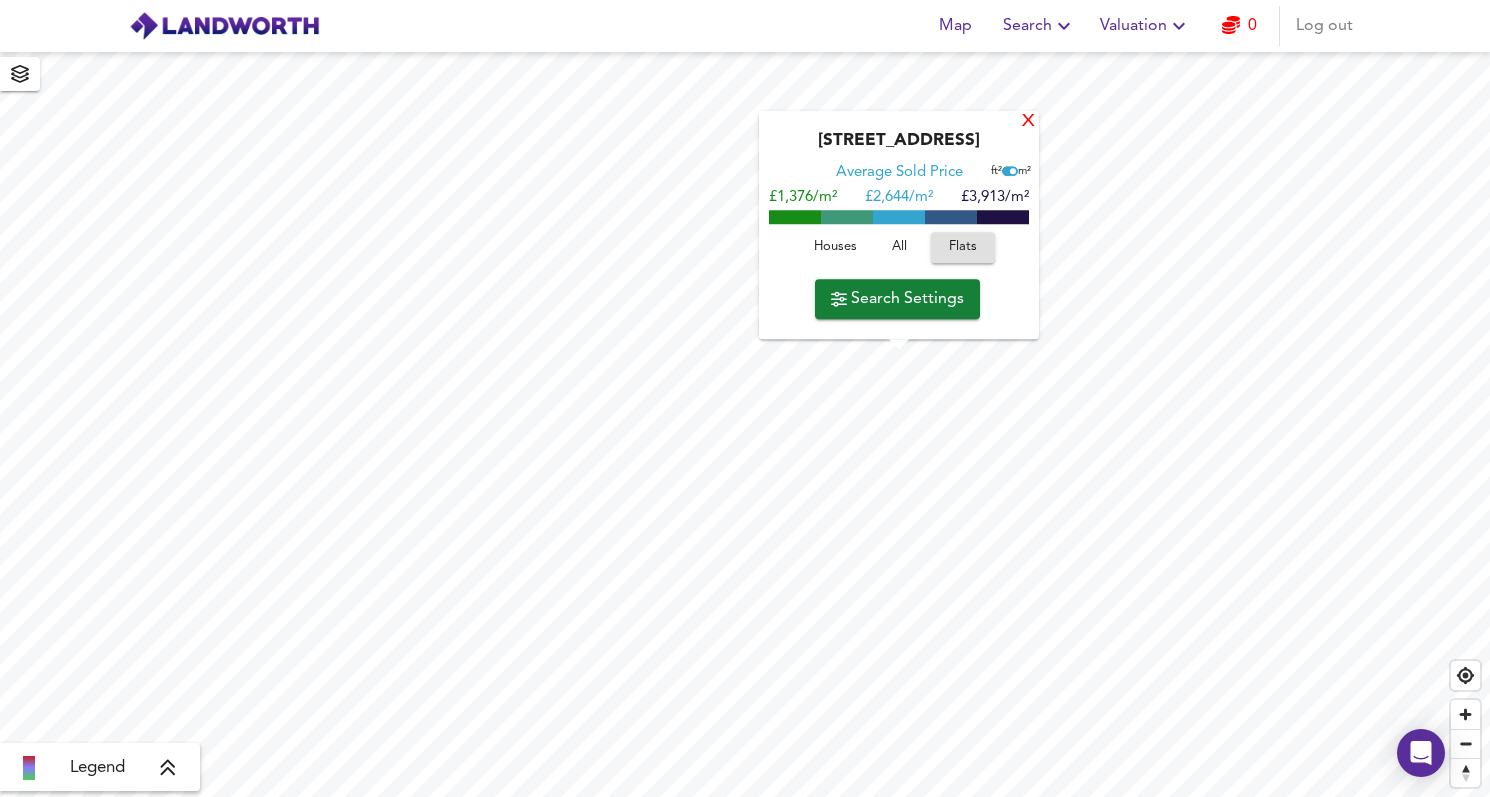 click on "X" at bounding box center (1028, 122) 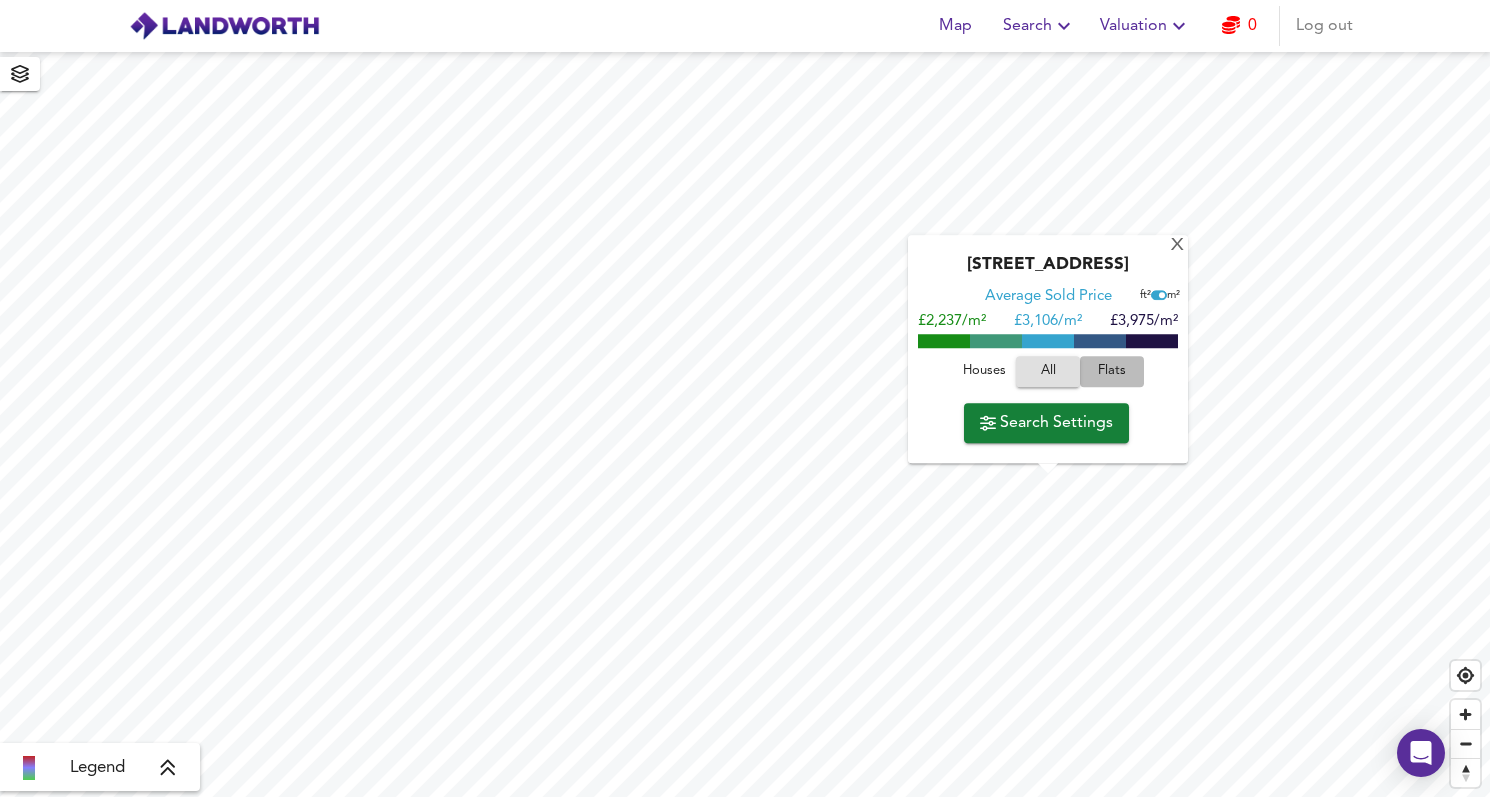 click on "Flats" at bounding box center [1112, 371] 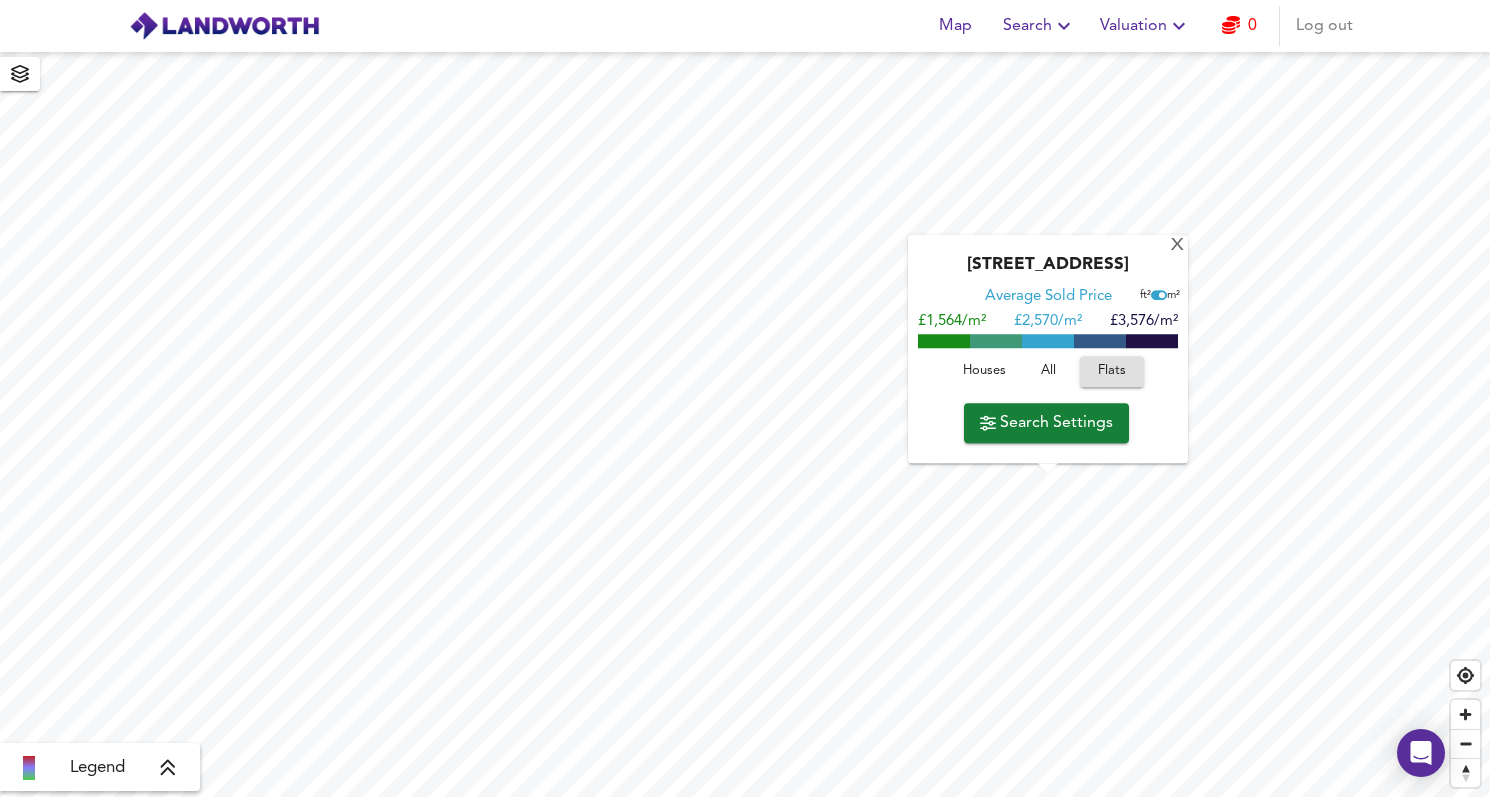click on "[GEOGRAPHIC_DATA] Average Sold Price ft²   m² £1,564/m² £ 2,570/m² £3,576/m² Houses All Flats    Search Settings" at bounding box center (1048, 349) 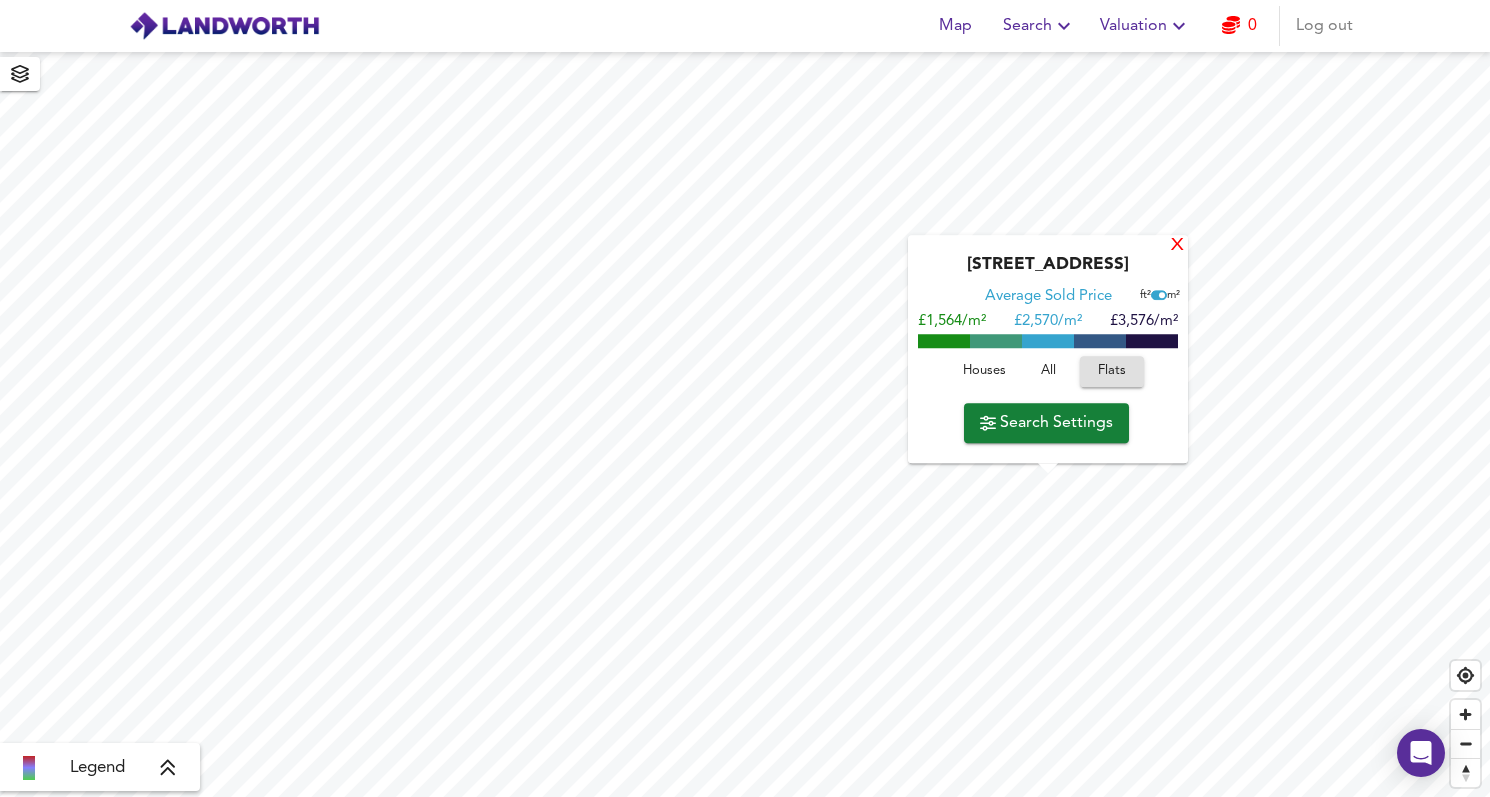 click on "X" at bounding box center (1177, 246) 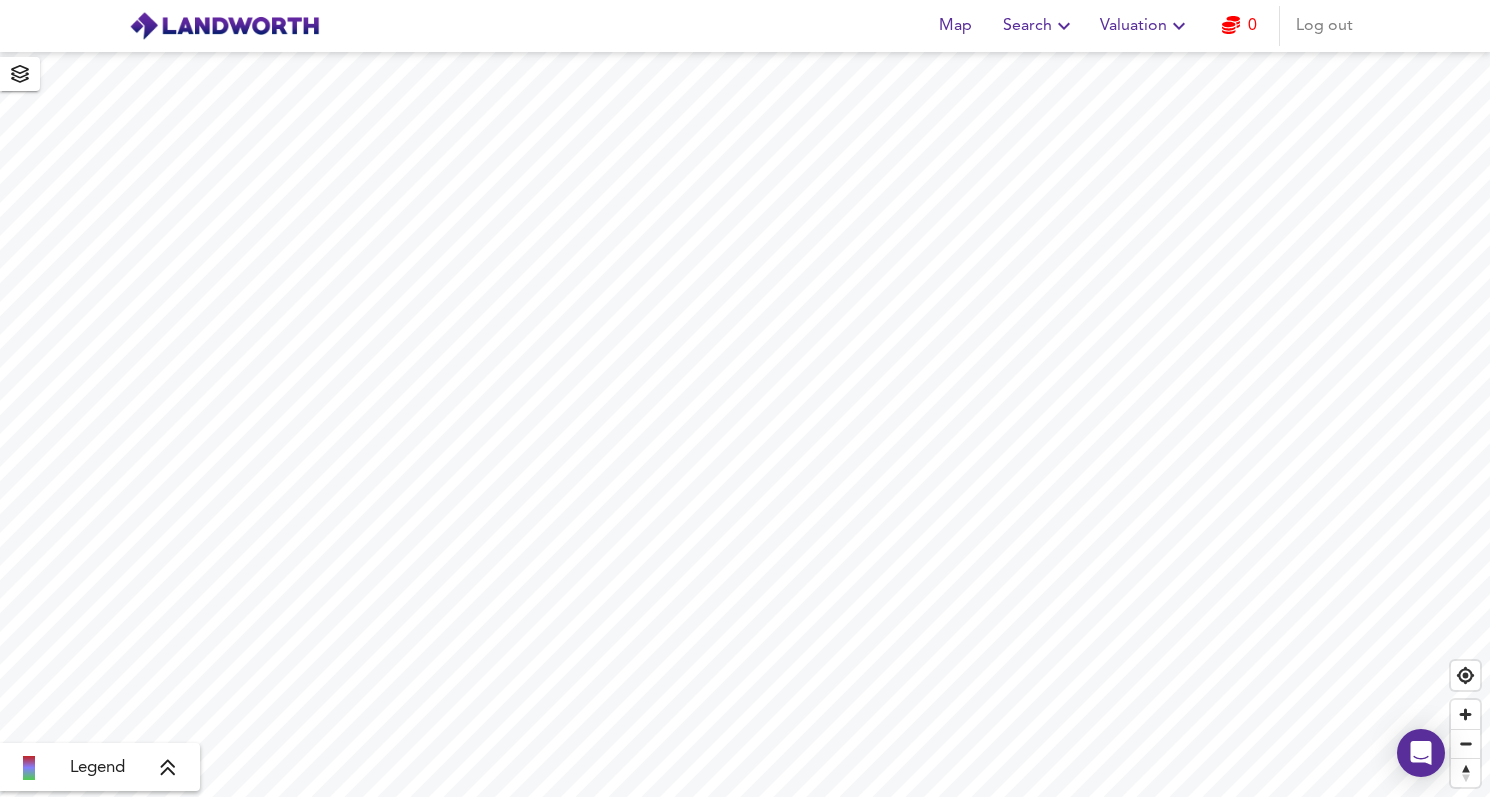 click on "Map Search Valuation    0 Log out     Legend   X Map Settings Basemap          OpenStreetMap osm Heatmap          Average Price landworth 3D   View Dynamic Heatmap   Off Show Postcodes Show Boroughs 2D 3D Find Me" at bounding box center (745, 398) 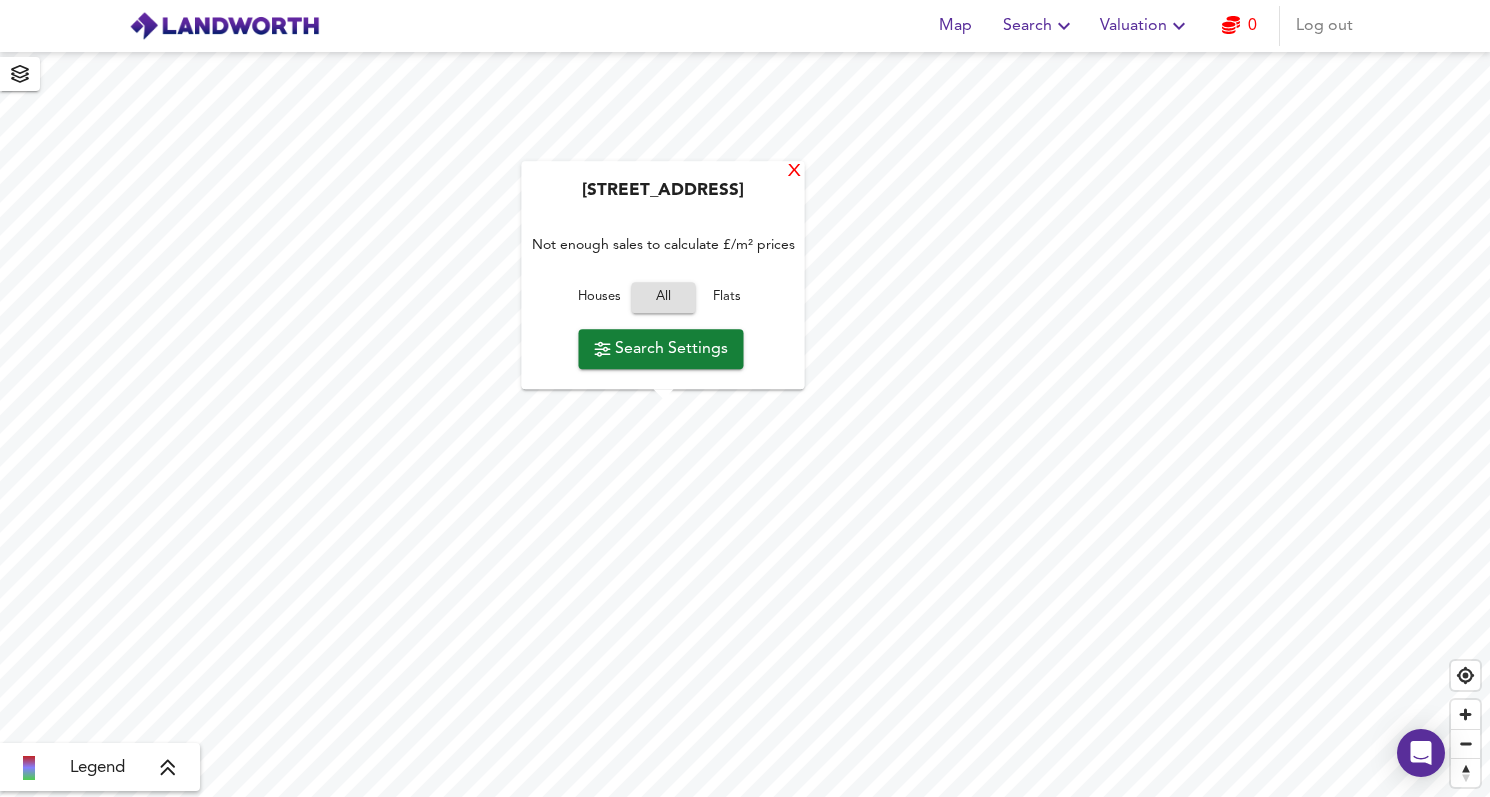 click on "X" at bounding box center [794, 172] 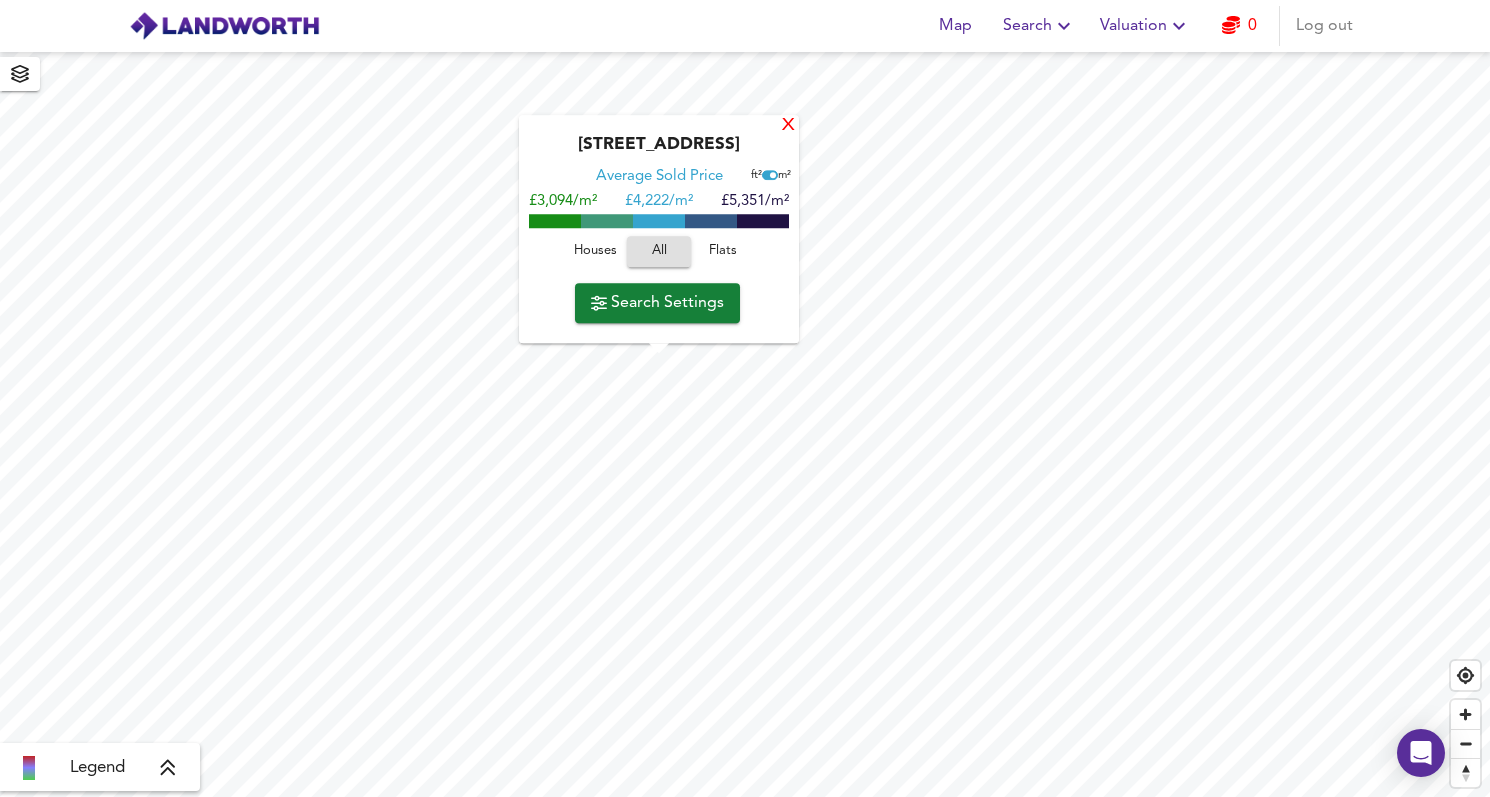 click on "X" at bounding box center (788, 126) 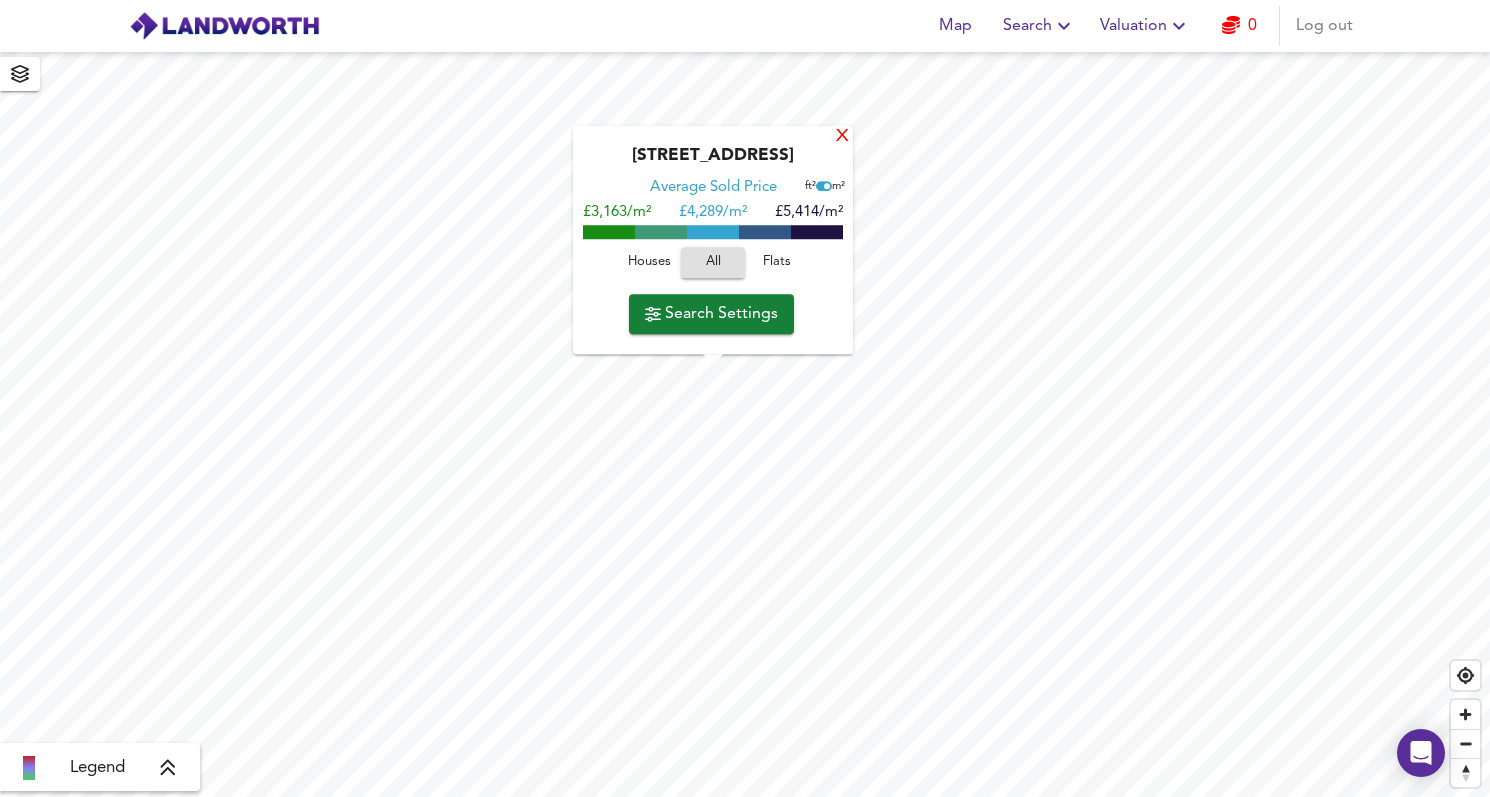 click on "X" at bounding box center (842, 137) 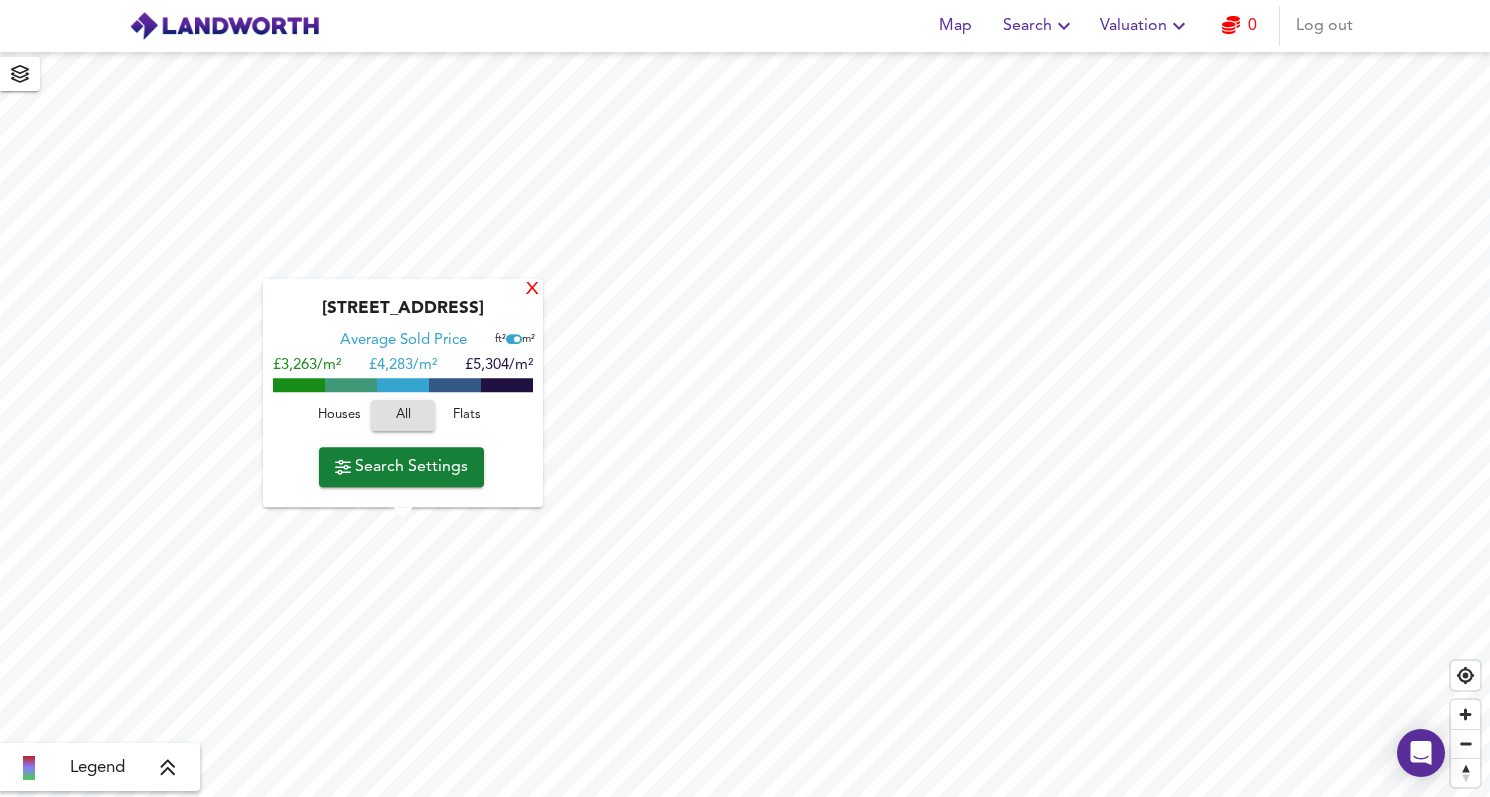click on "X" at bounding box center [532, 290] 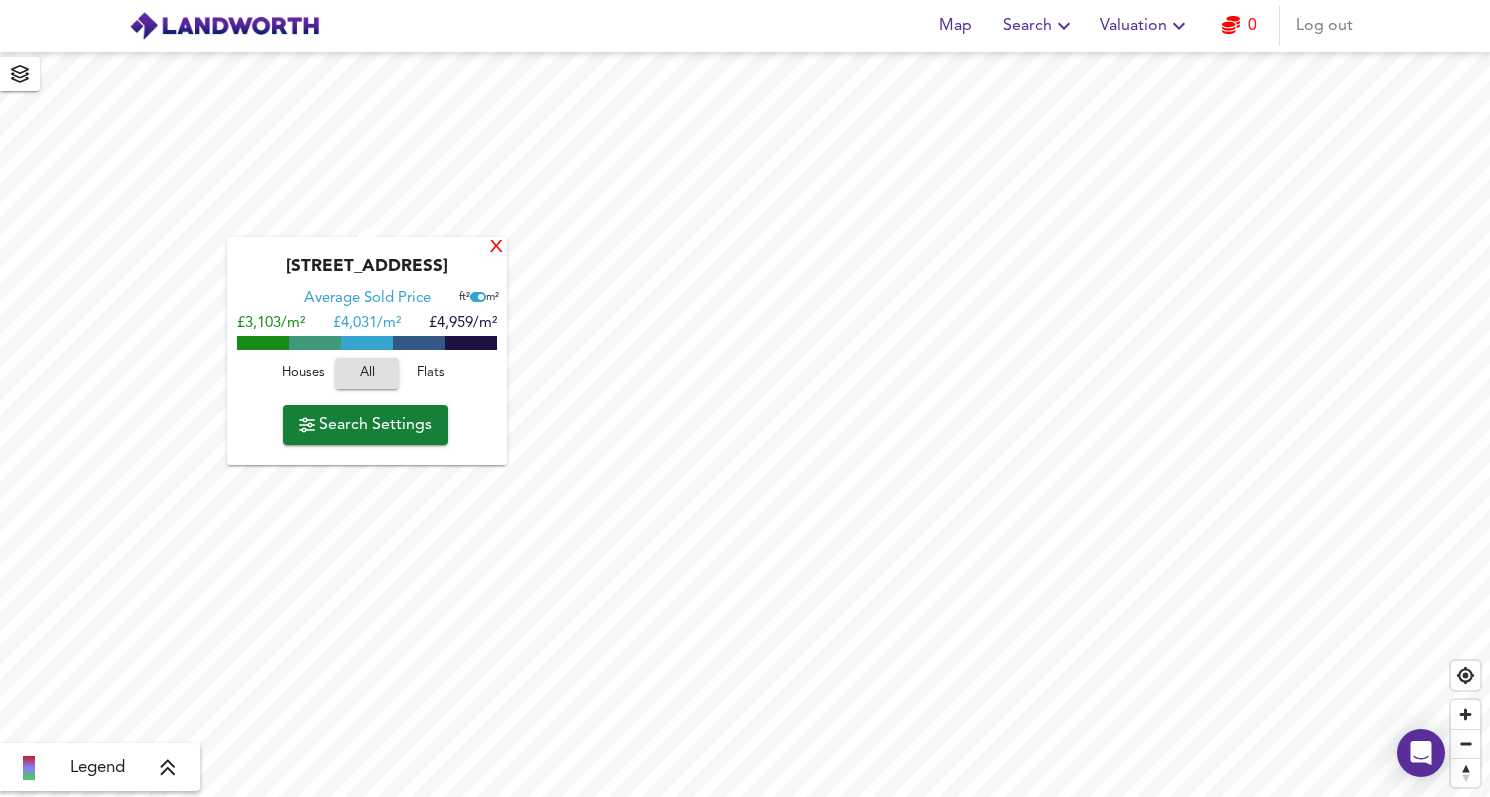 click on "X" at bounding box center [496, 247] 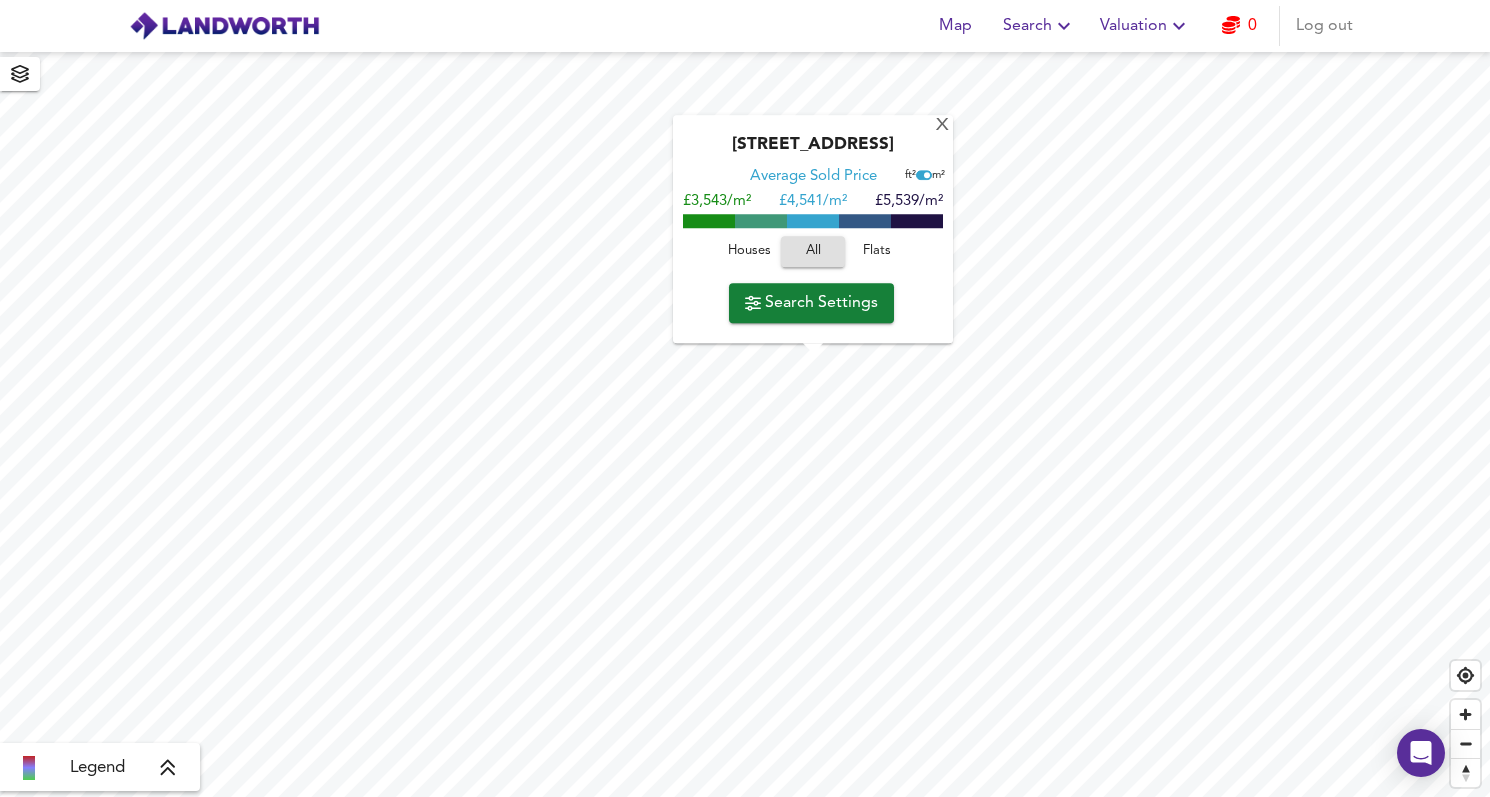 click on "Stewards Walk, RM1 3RJ Average Sold Price ft²   m² £3,543/m² £ 4,541/m² £5,539/m² Houses All Flats    Search Settings" at bounding box center (813, 229) 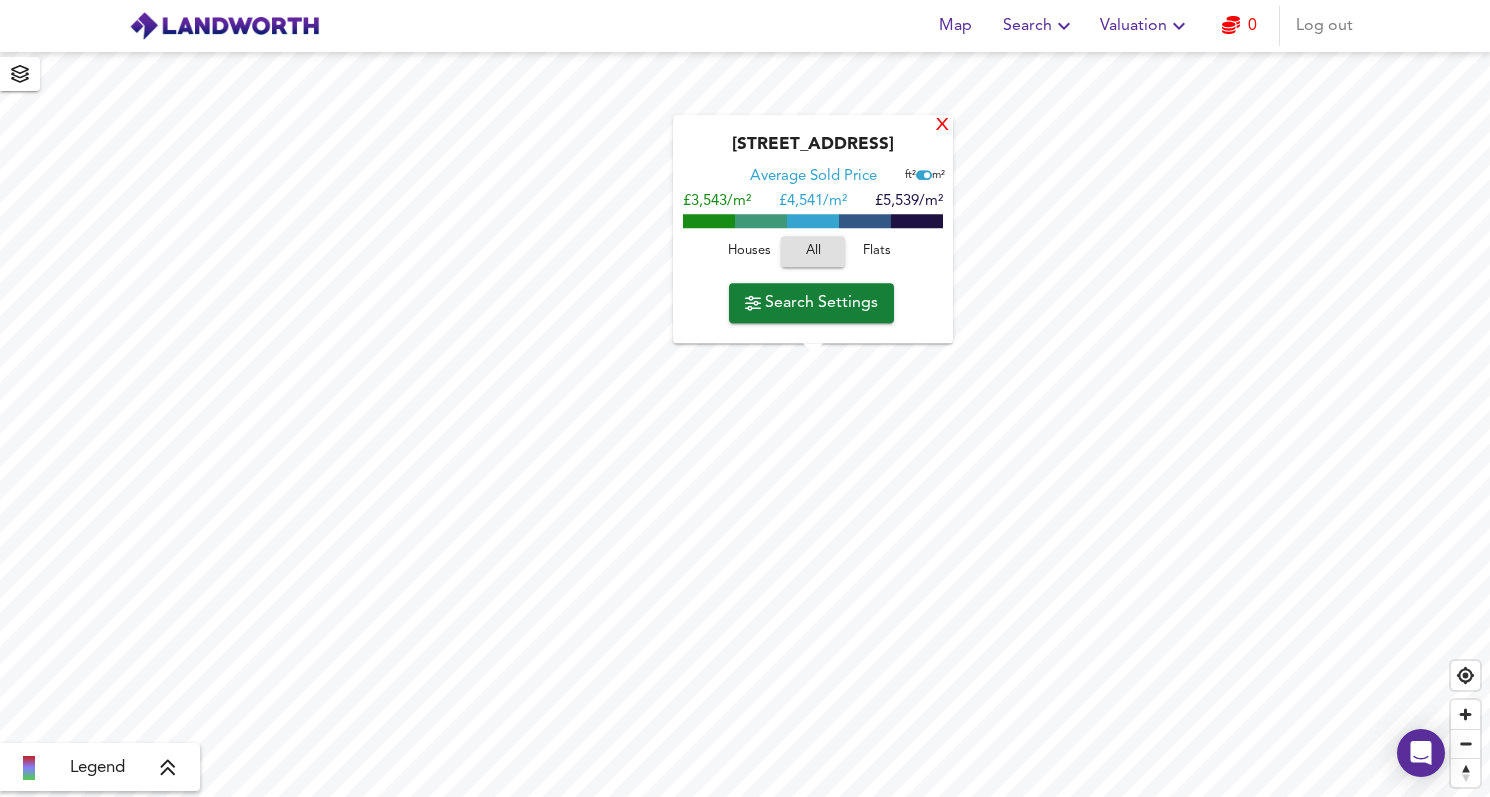 click on "X" at bounding box center (942, 126) 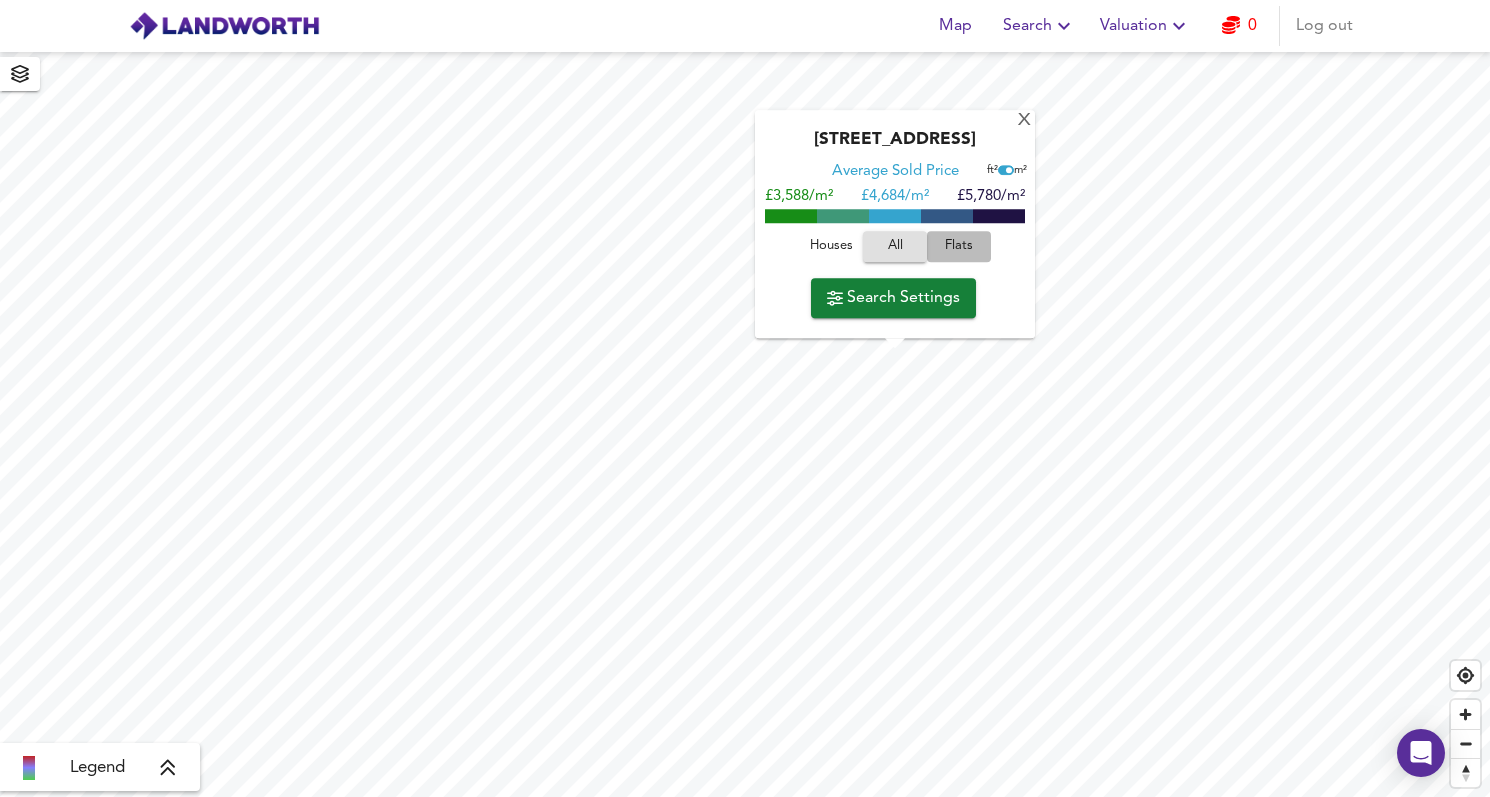click on "Flats" at bounding box center [959, 246] 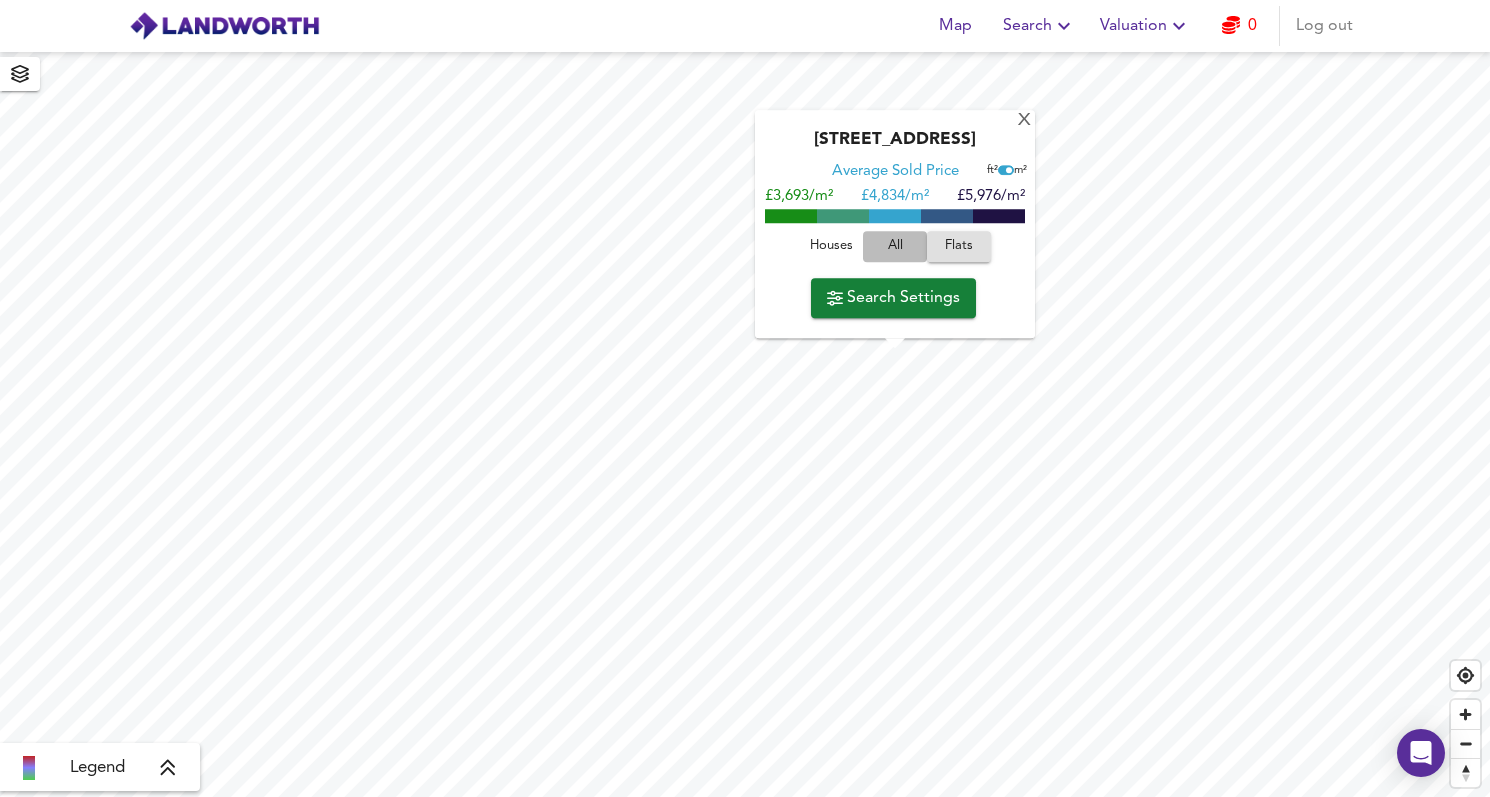 click on "All" at bounding box center [895, 246] 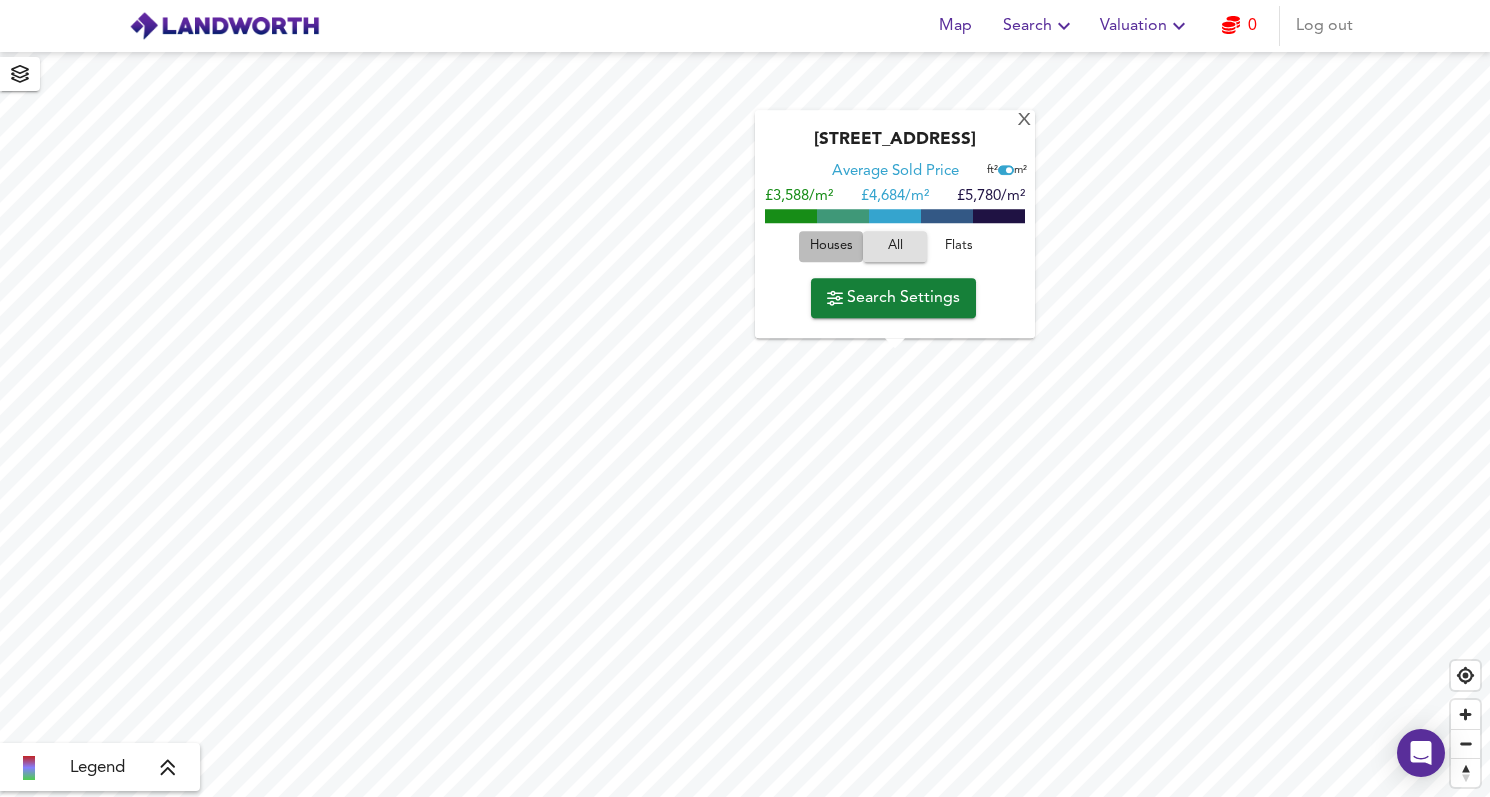 click on "Houses" at bounding box center (831, 246) 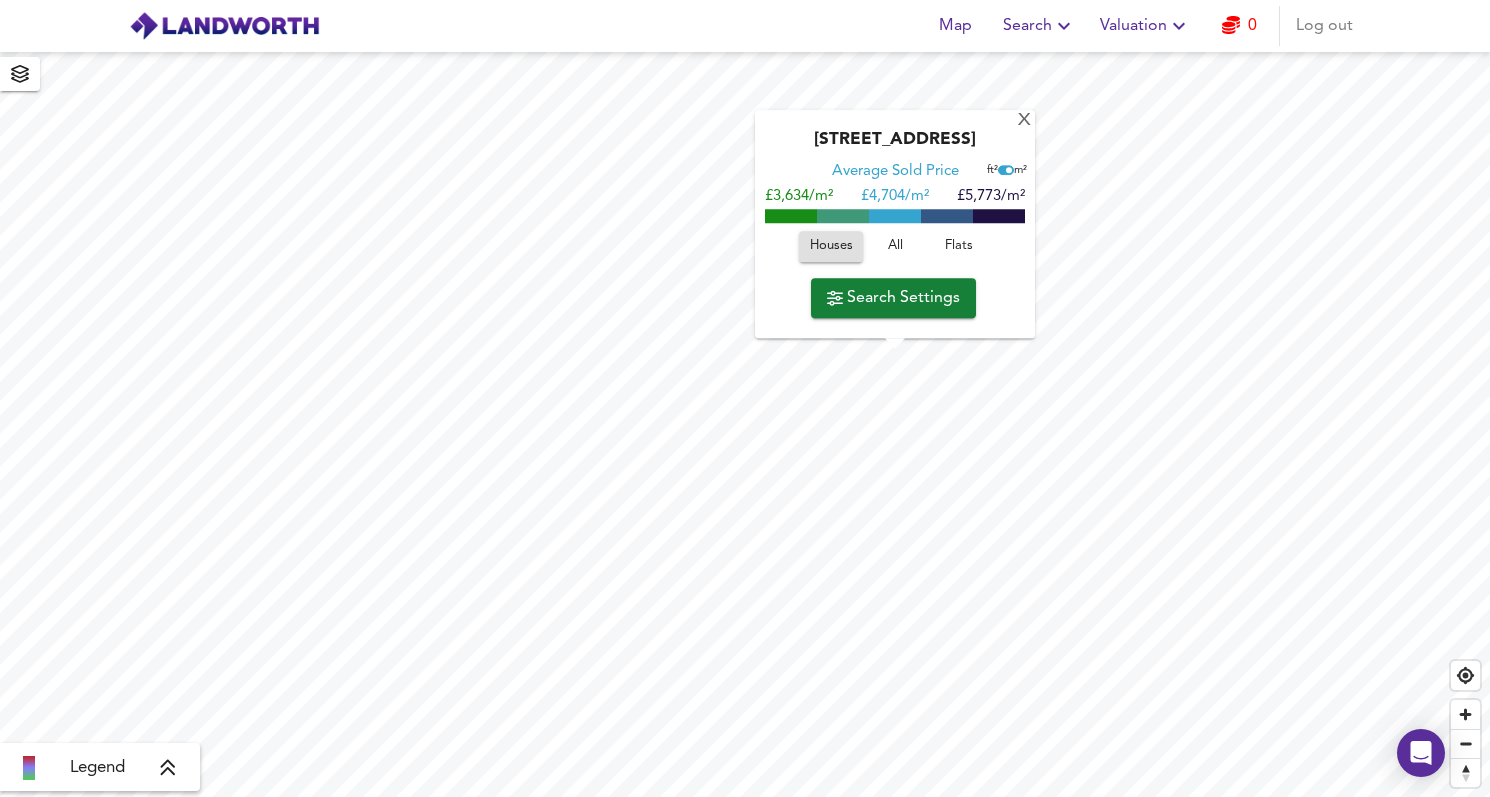 click on "All" at bounding box center [895, 246] 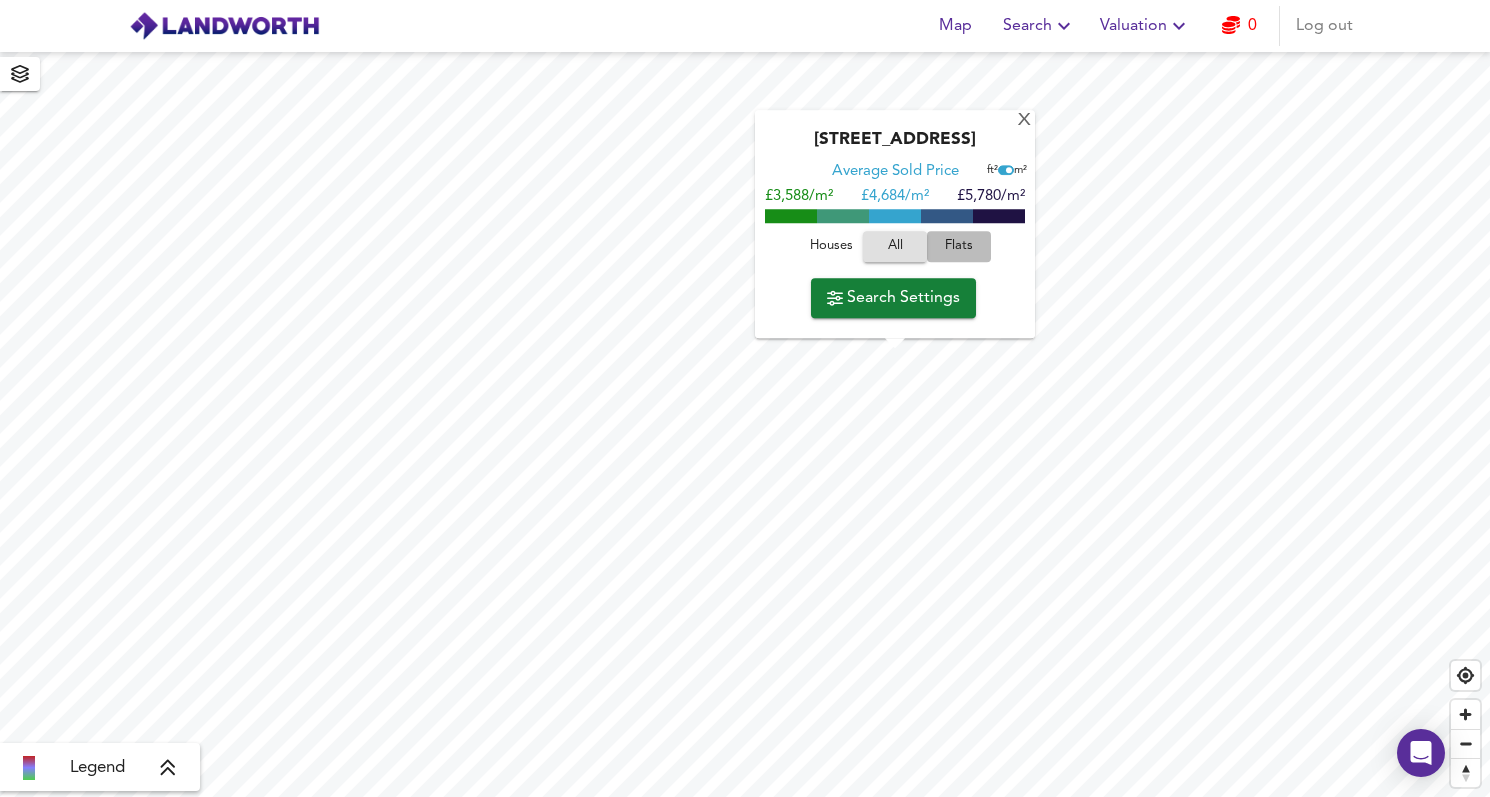 click on "Flats" at bounding box center [959, 246] 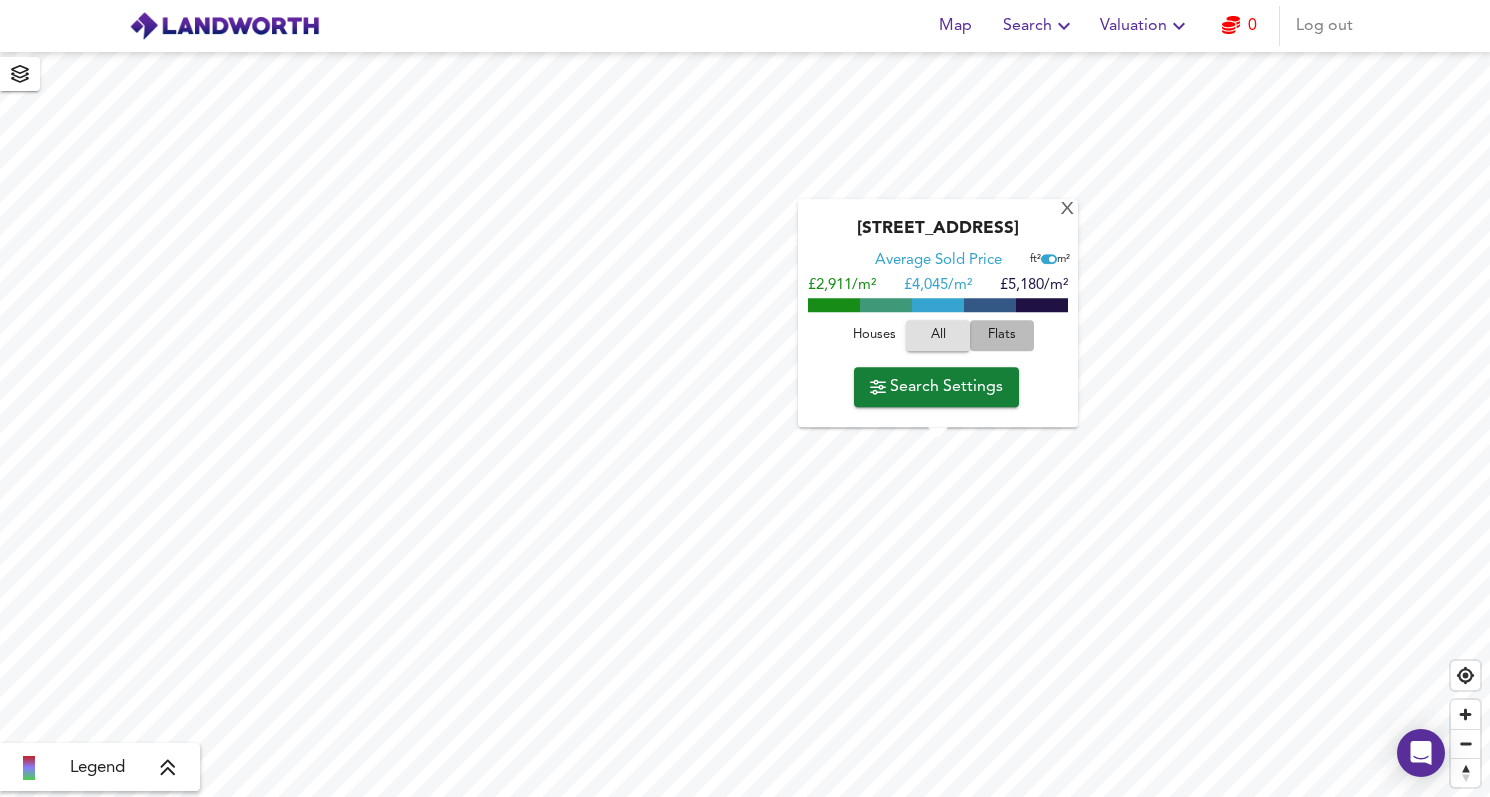 click on "Flats" at bounding box center (1002, 335) 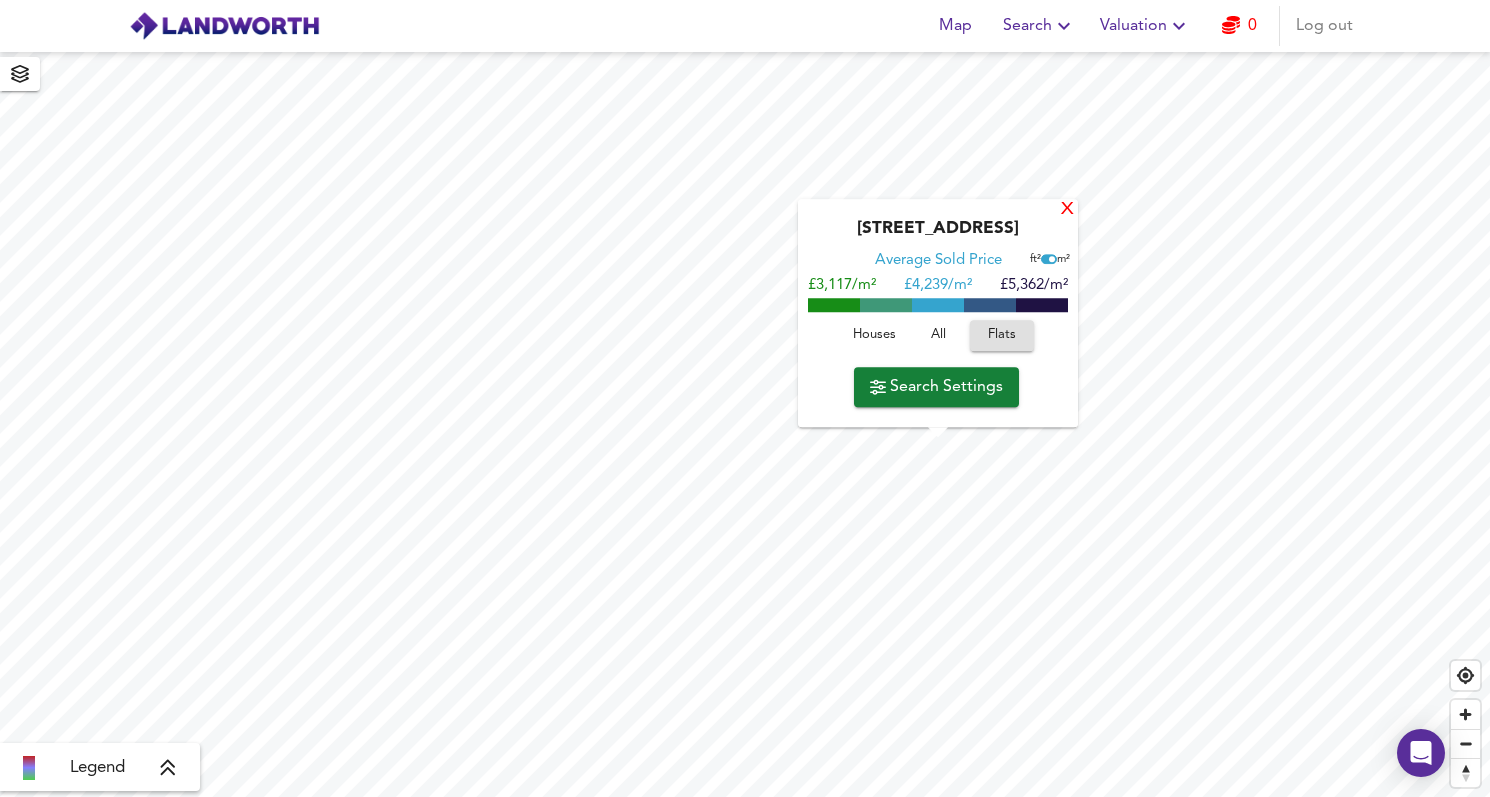 click on "X" at bounding box center [1067, 210] 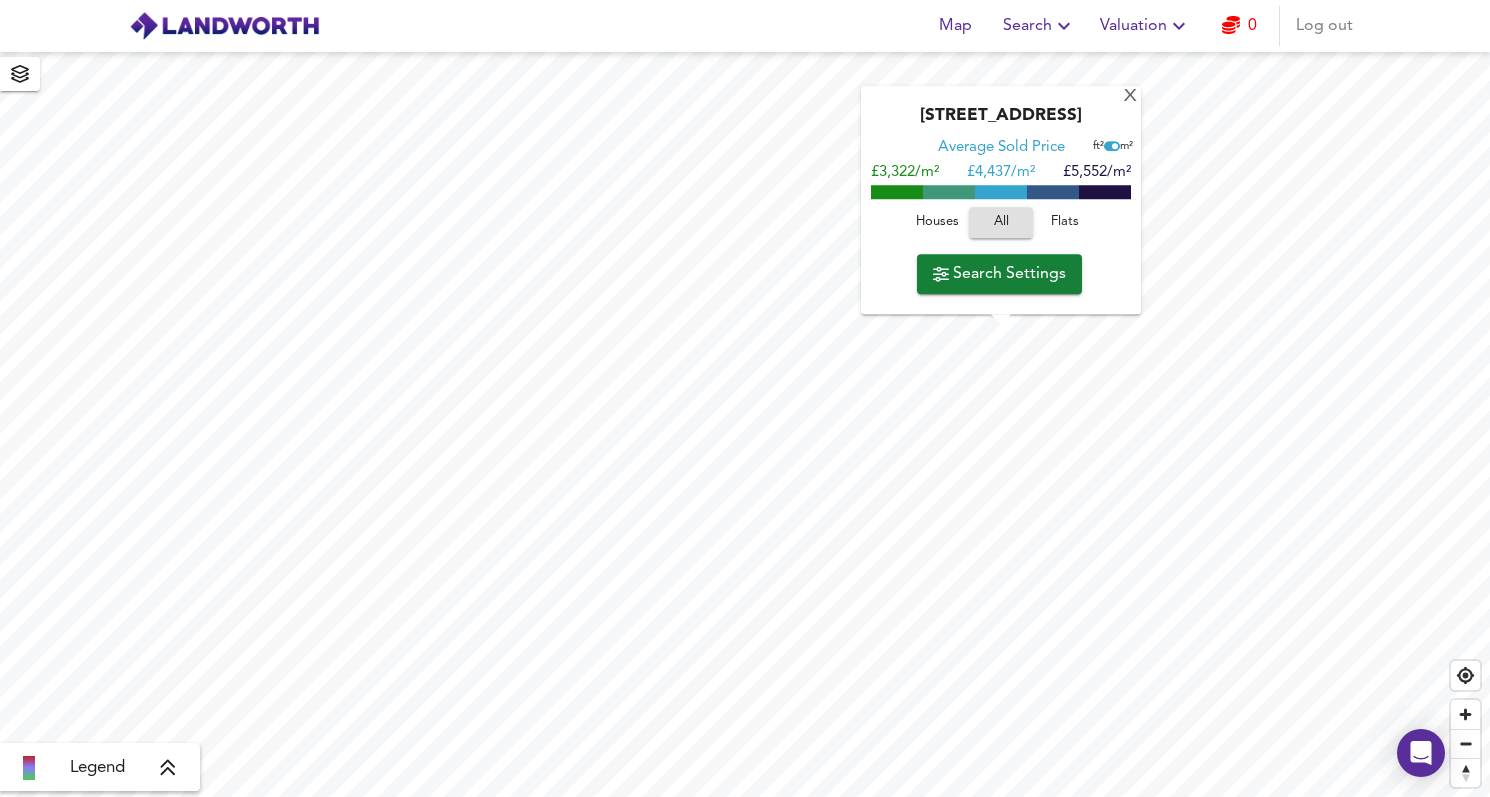 click on "Flats" at bounding box center [1065, 222] 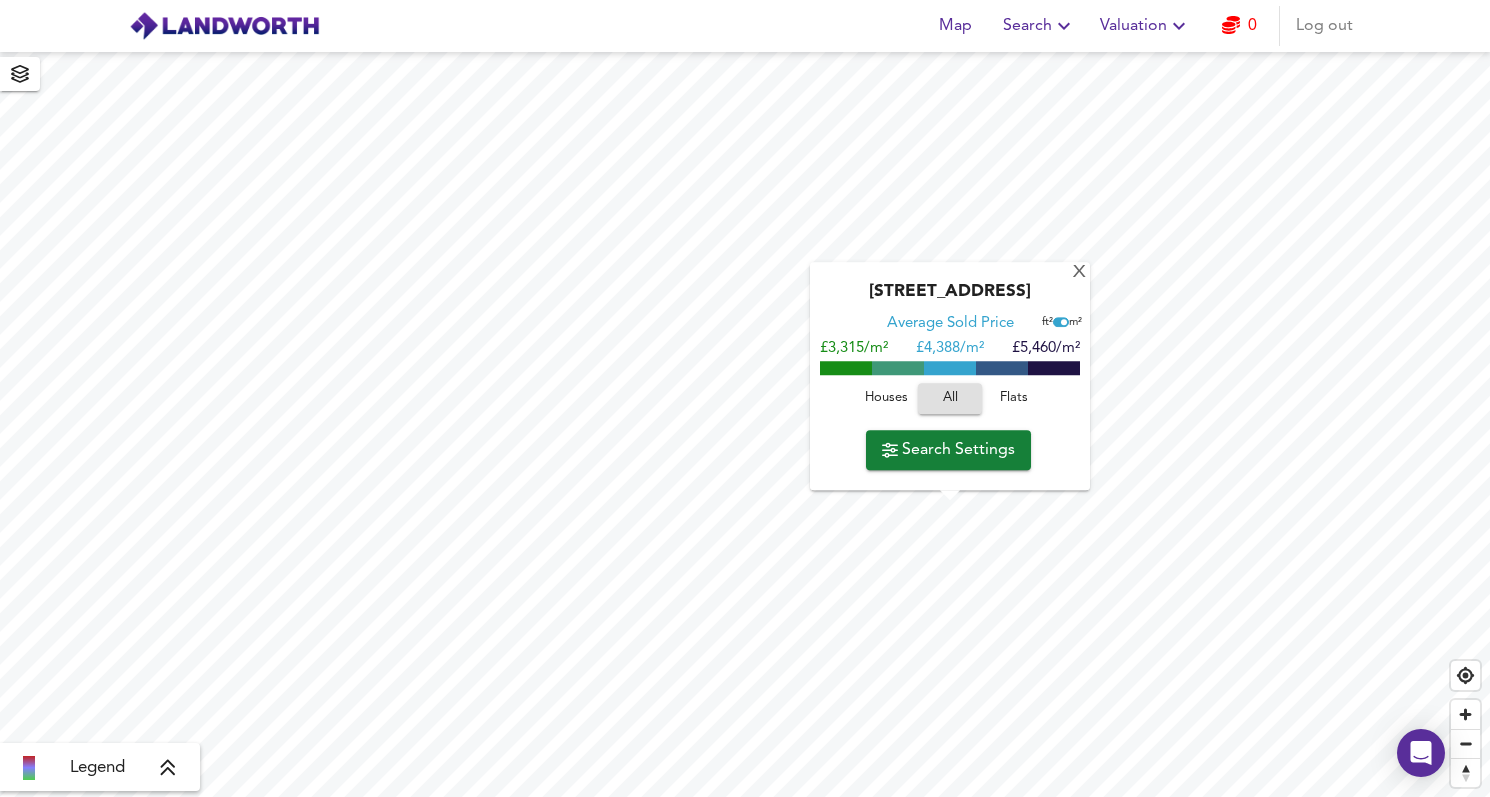 click on "Flats" at bounding box center (1014, 398) 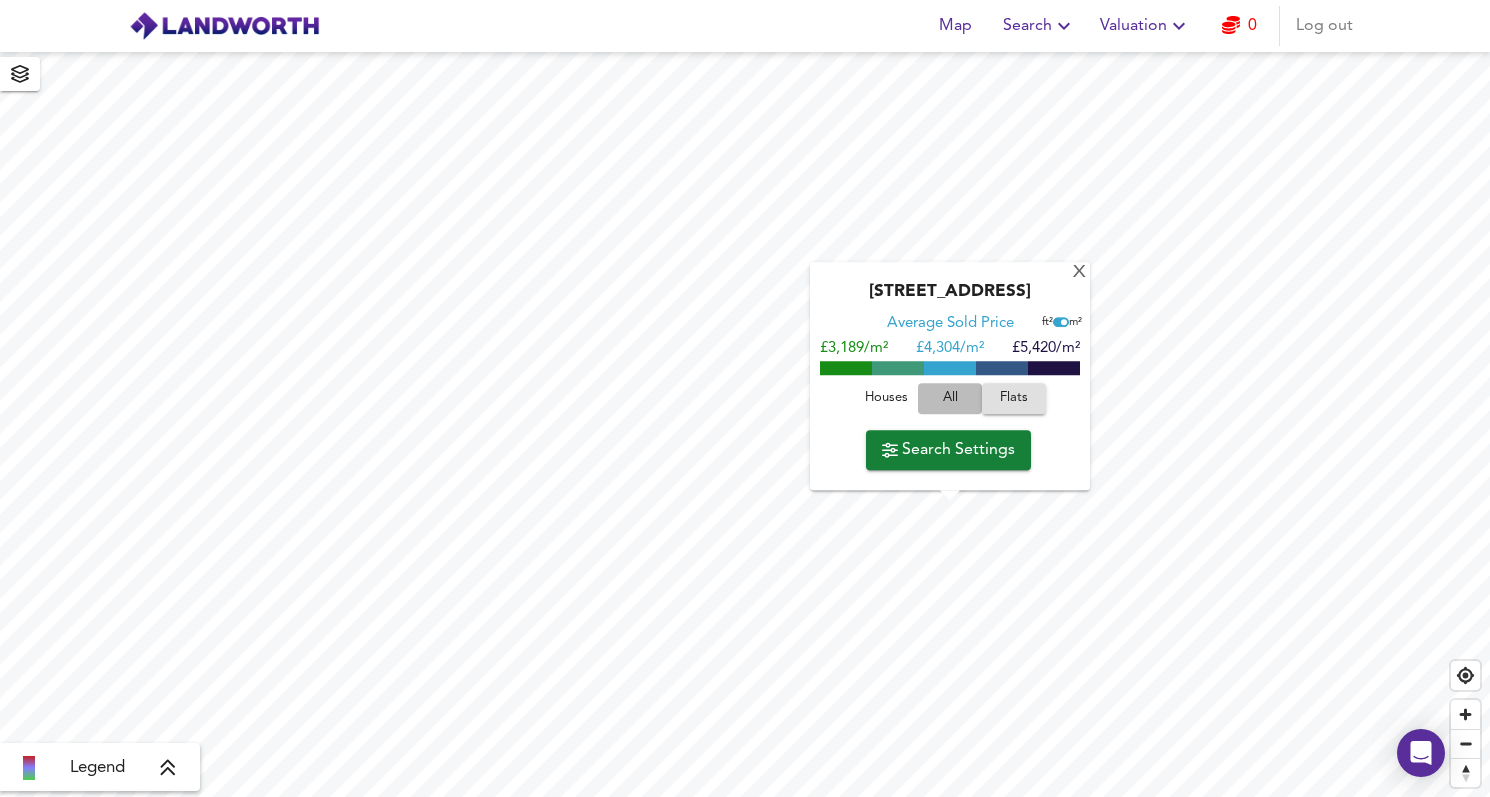 click on "All" at bounding box center [950, 398] 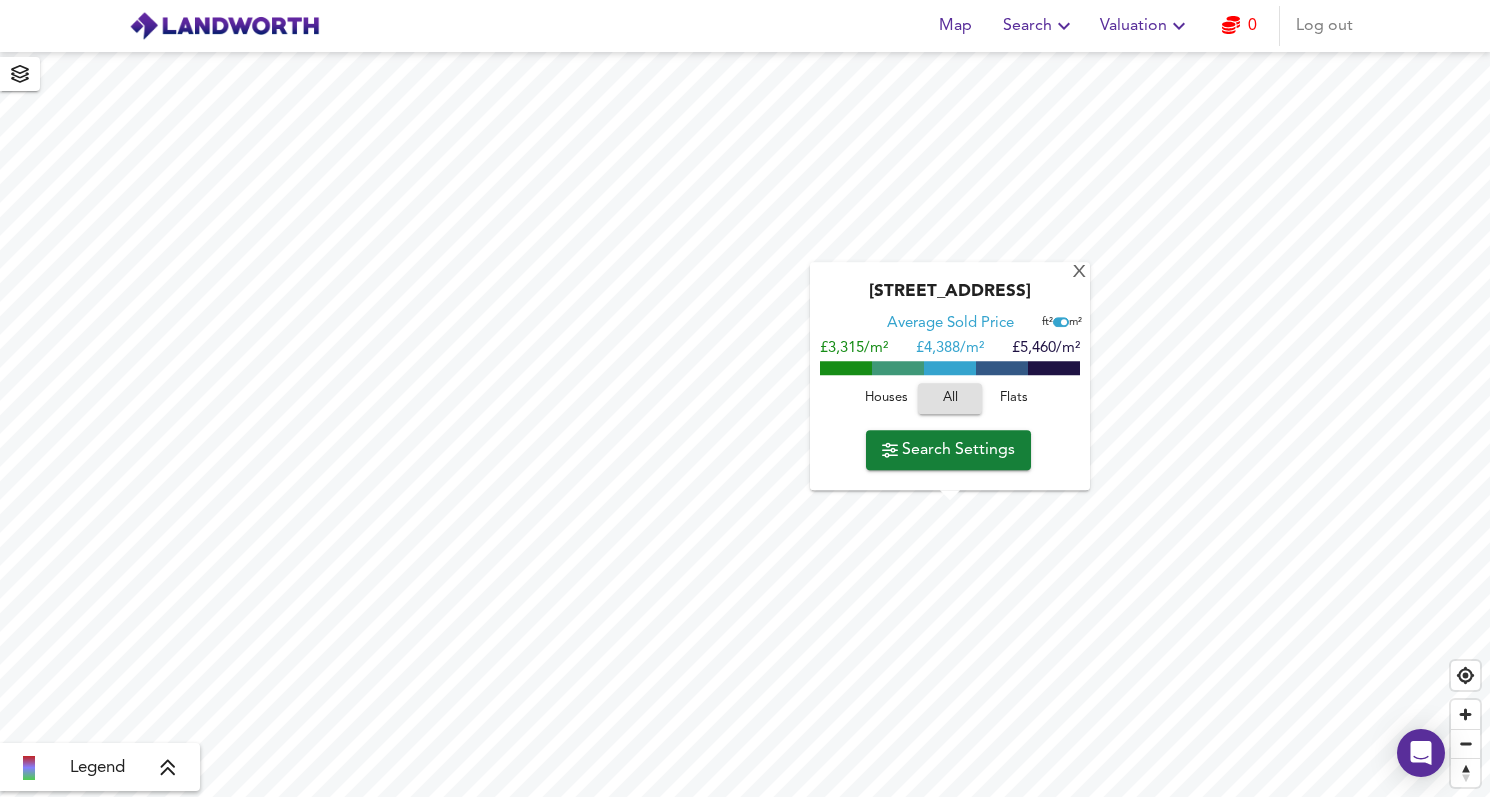 click on "Houses" at bounding box center (886, 398) 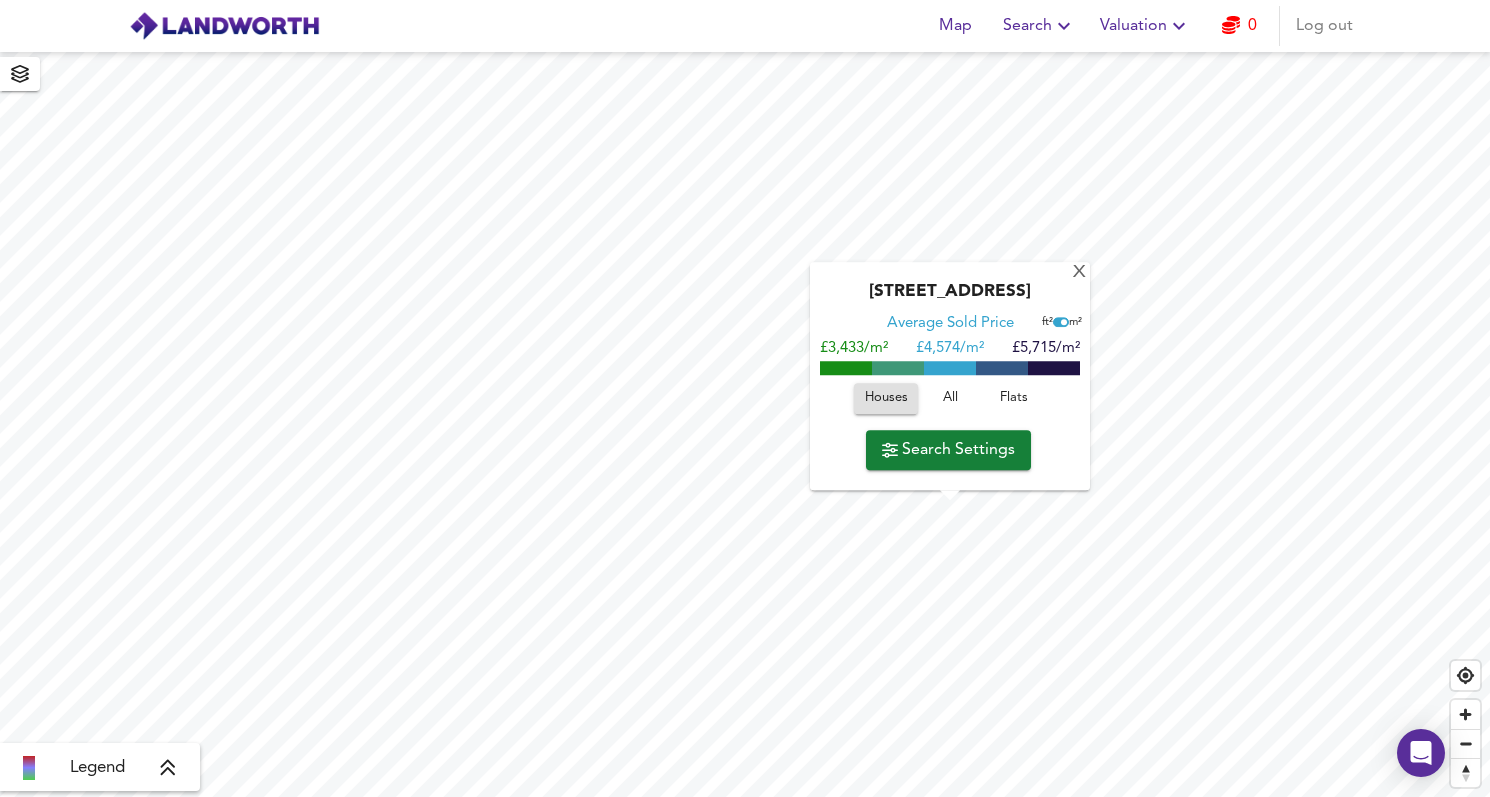 click on "All" at bounding box center [950, 398] 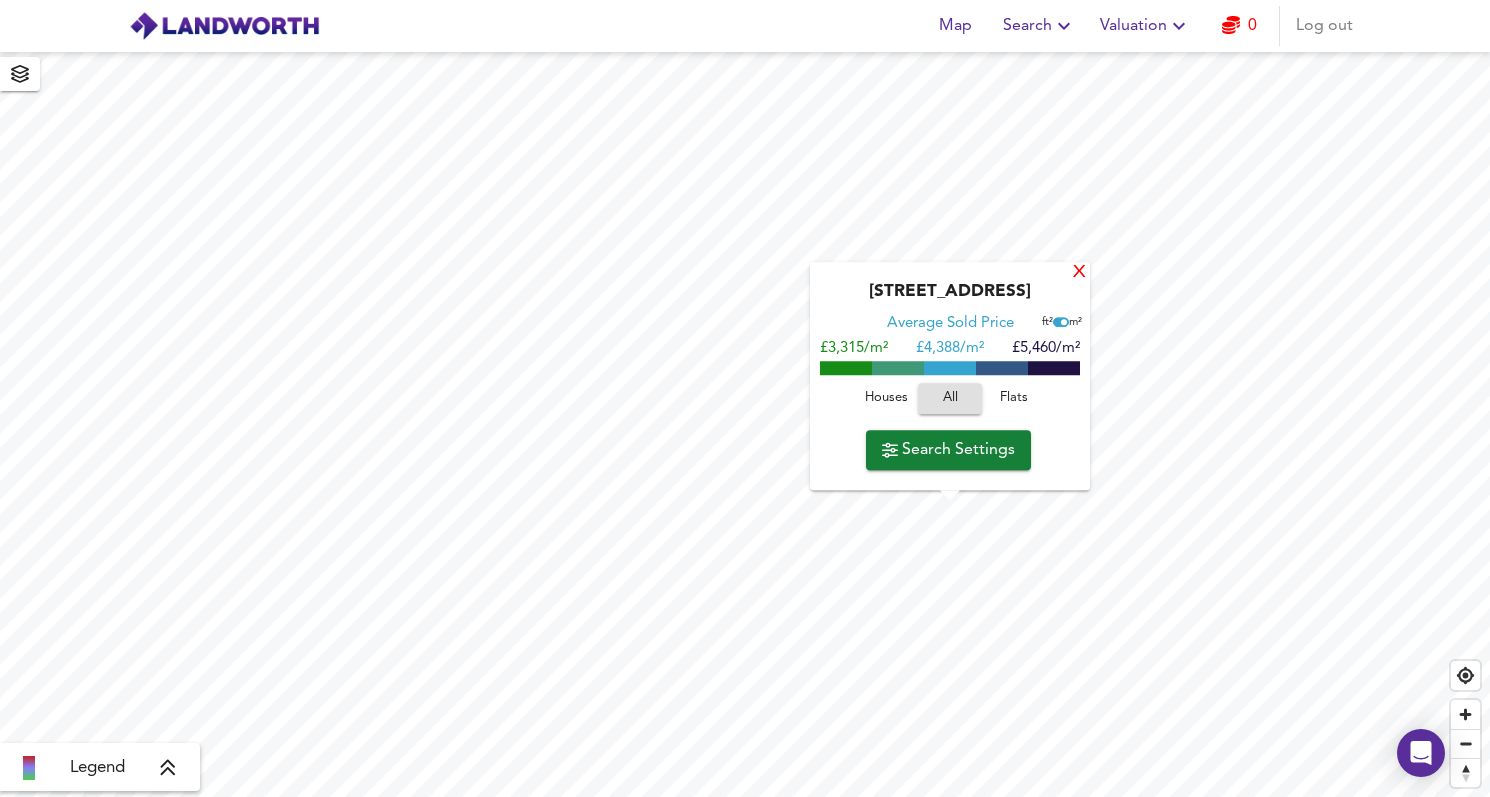 click on "X" at bounding box center [1079, 273] 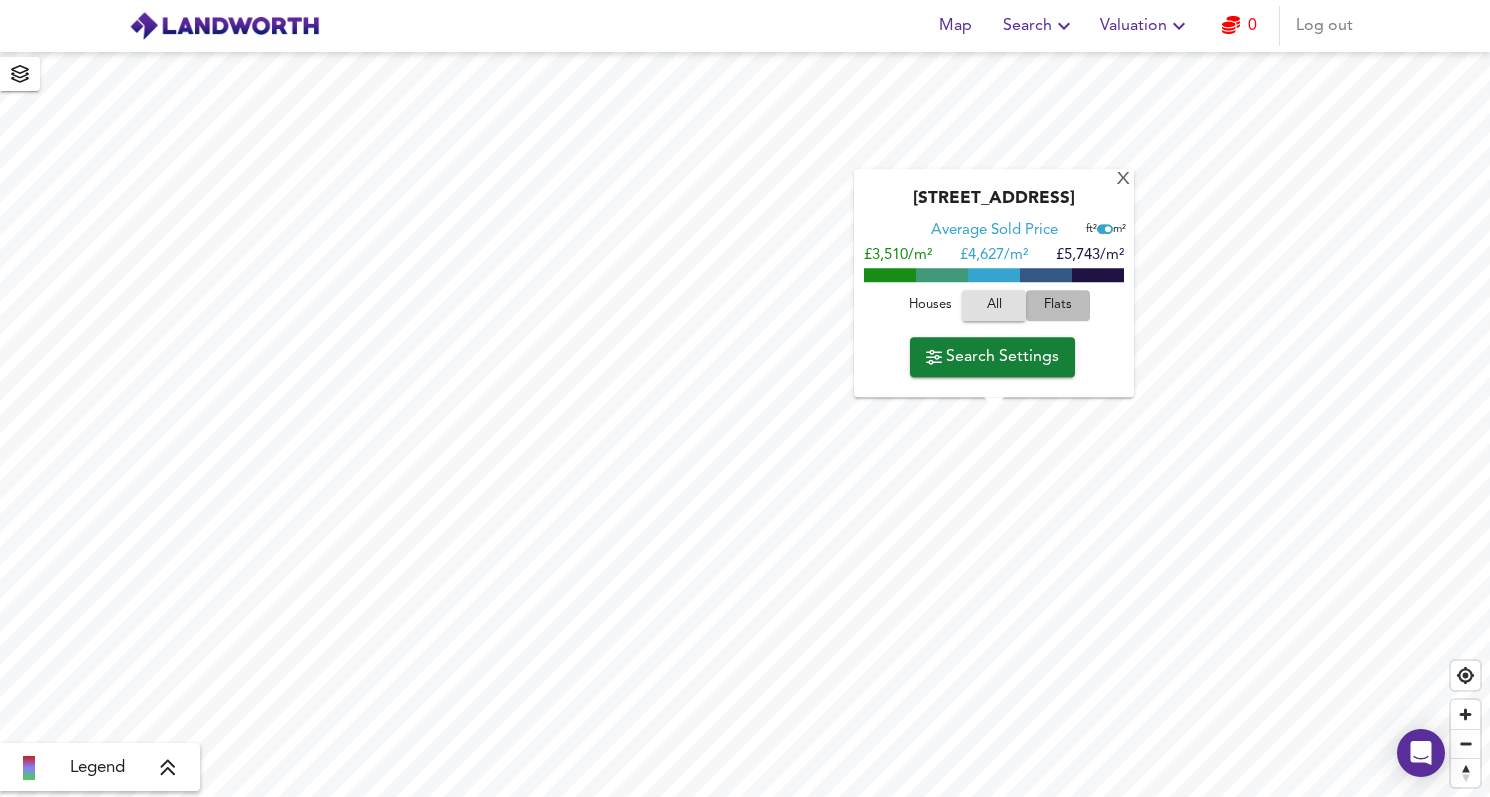 click on "Flats" at bounding box center [1058, 305] 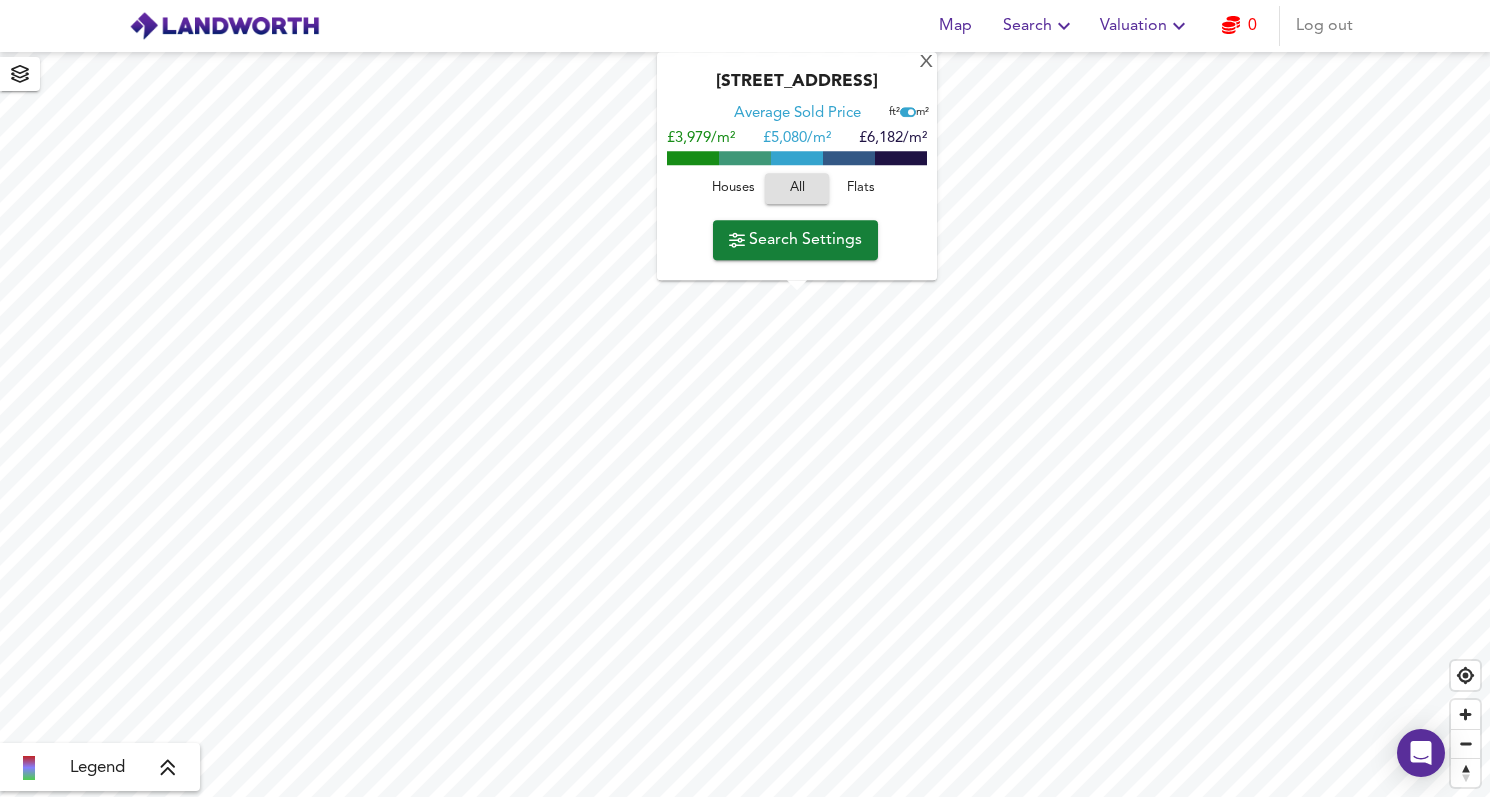 click on "Flats" at bounding box center (861, 188) 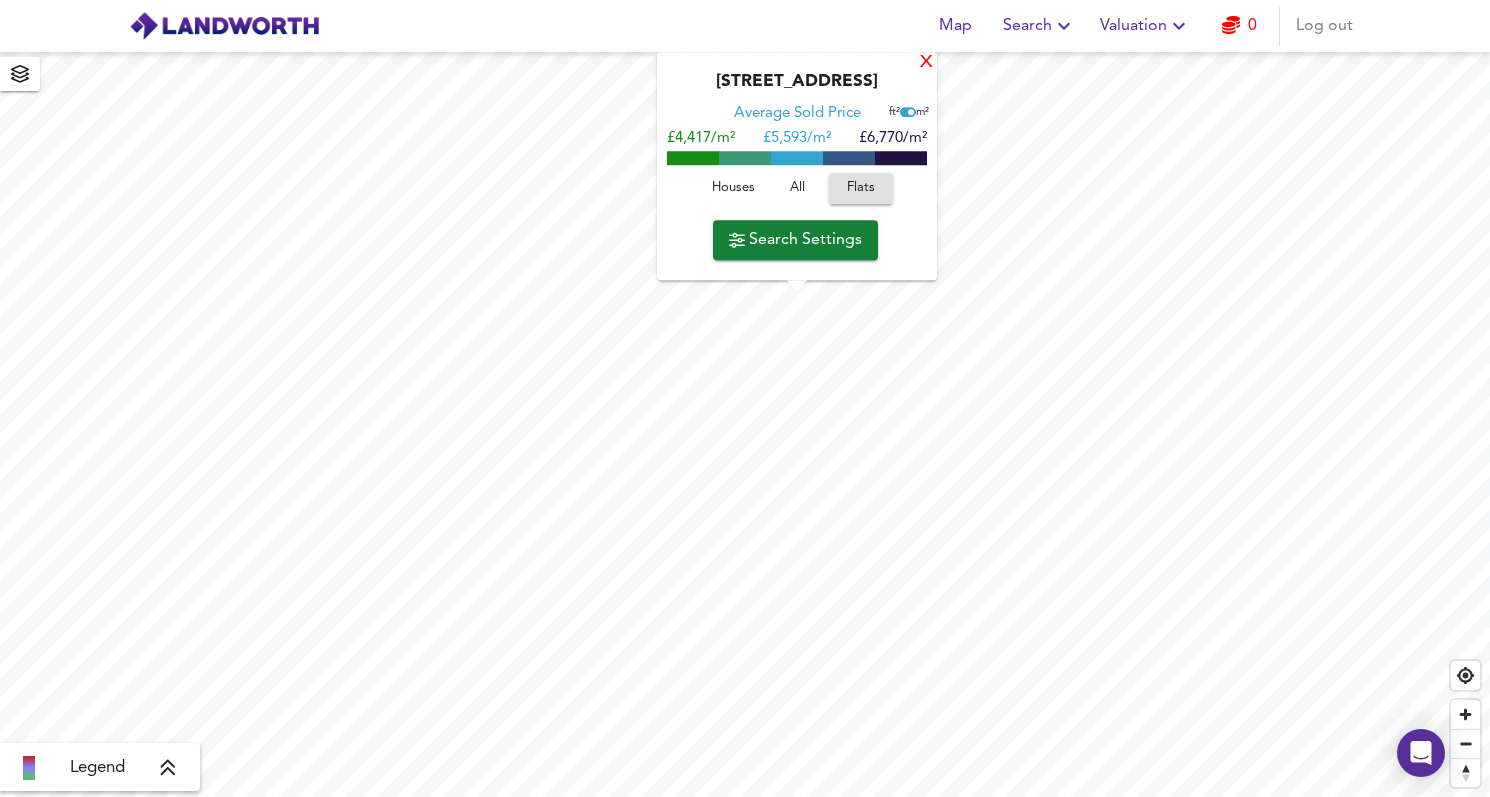 click on "X" at bounding box center [926, 63] 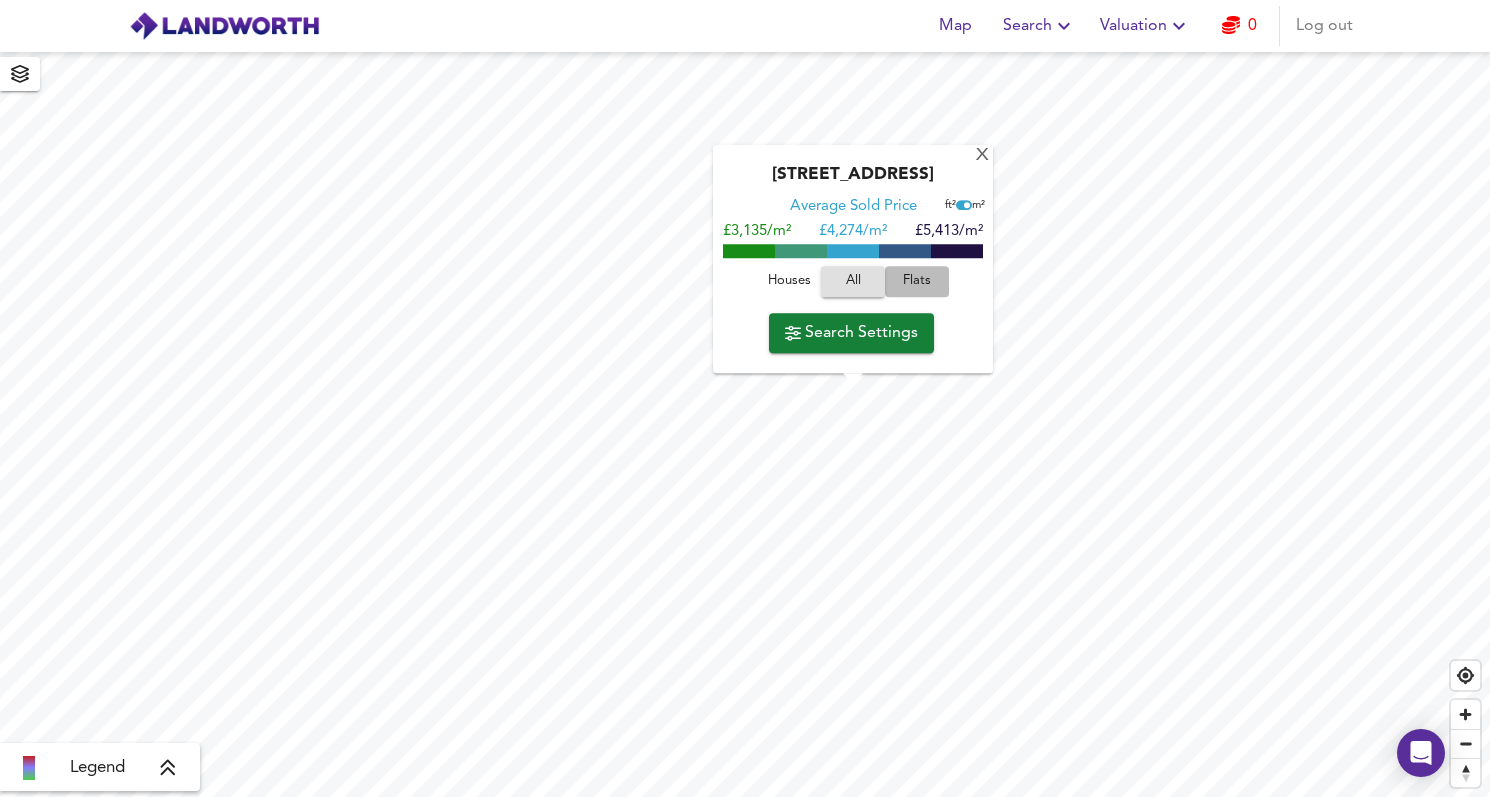 click on "Flats" at bounding box center (917, 281) 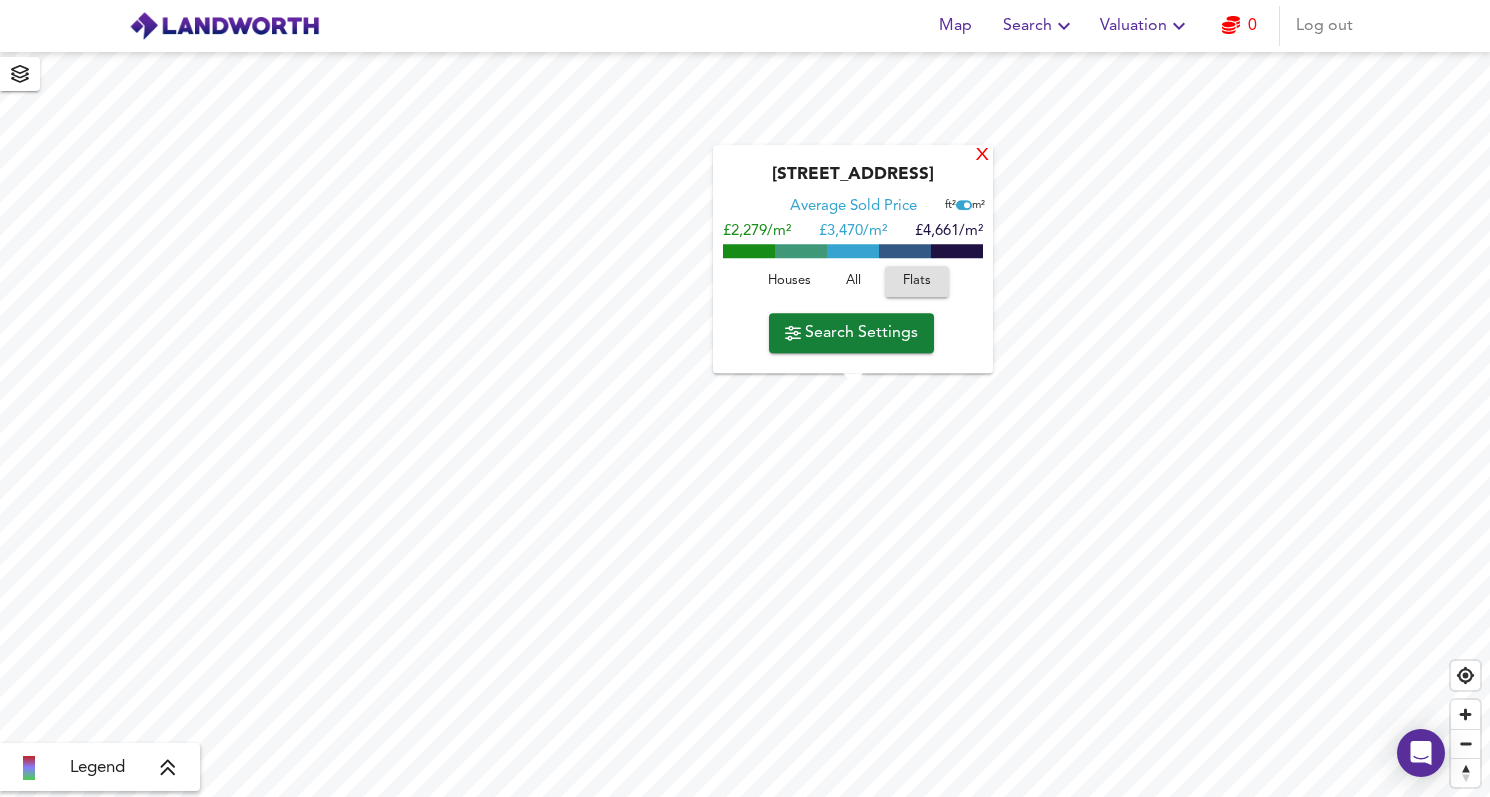 click on "X" at bounding box center [982, 156] 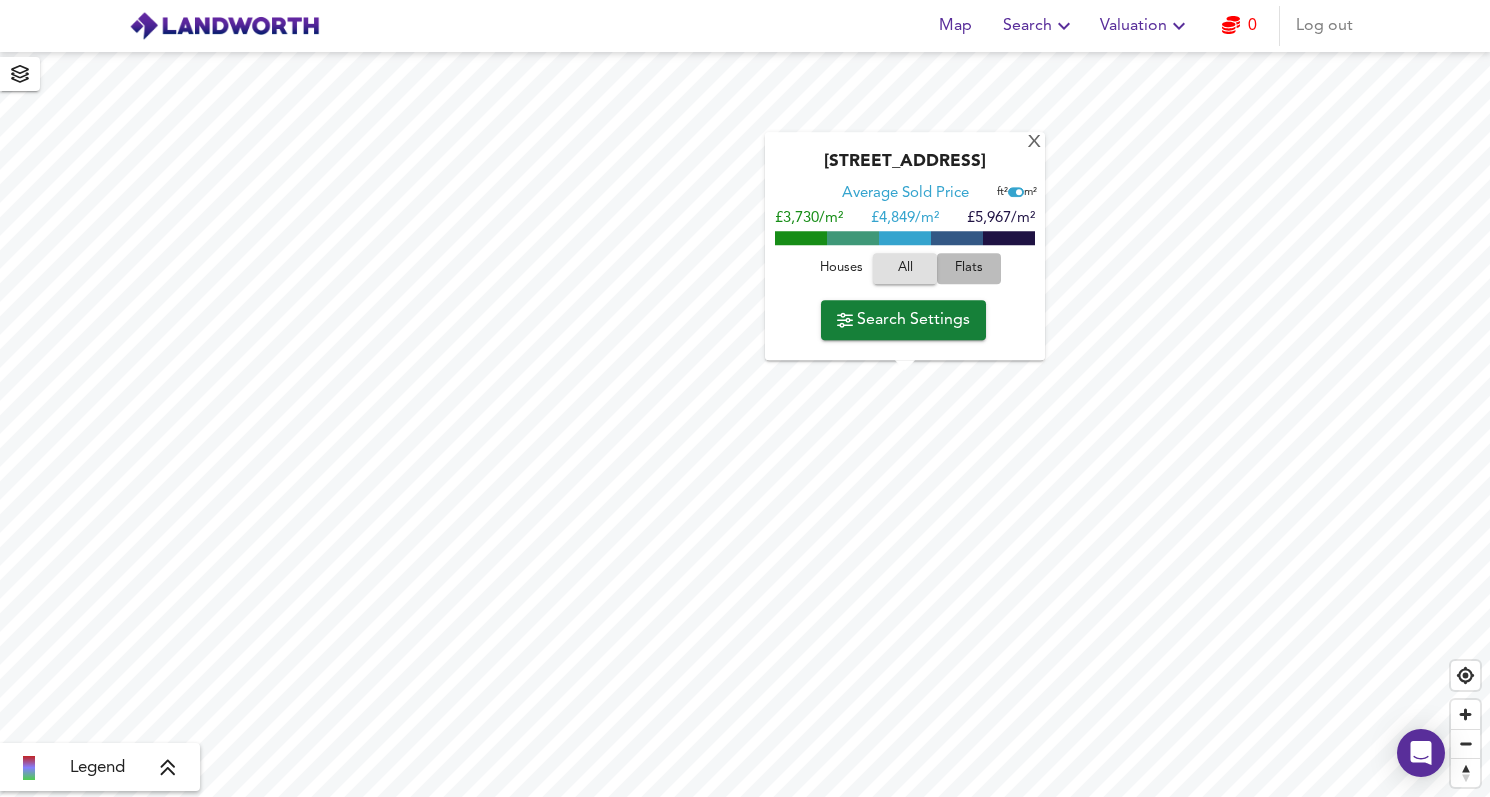 click on "Flats" at bounding box center [969, 268] 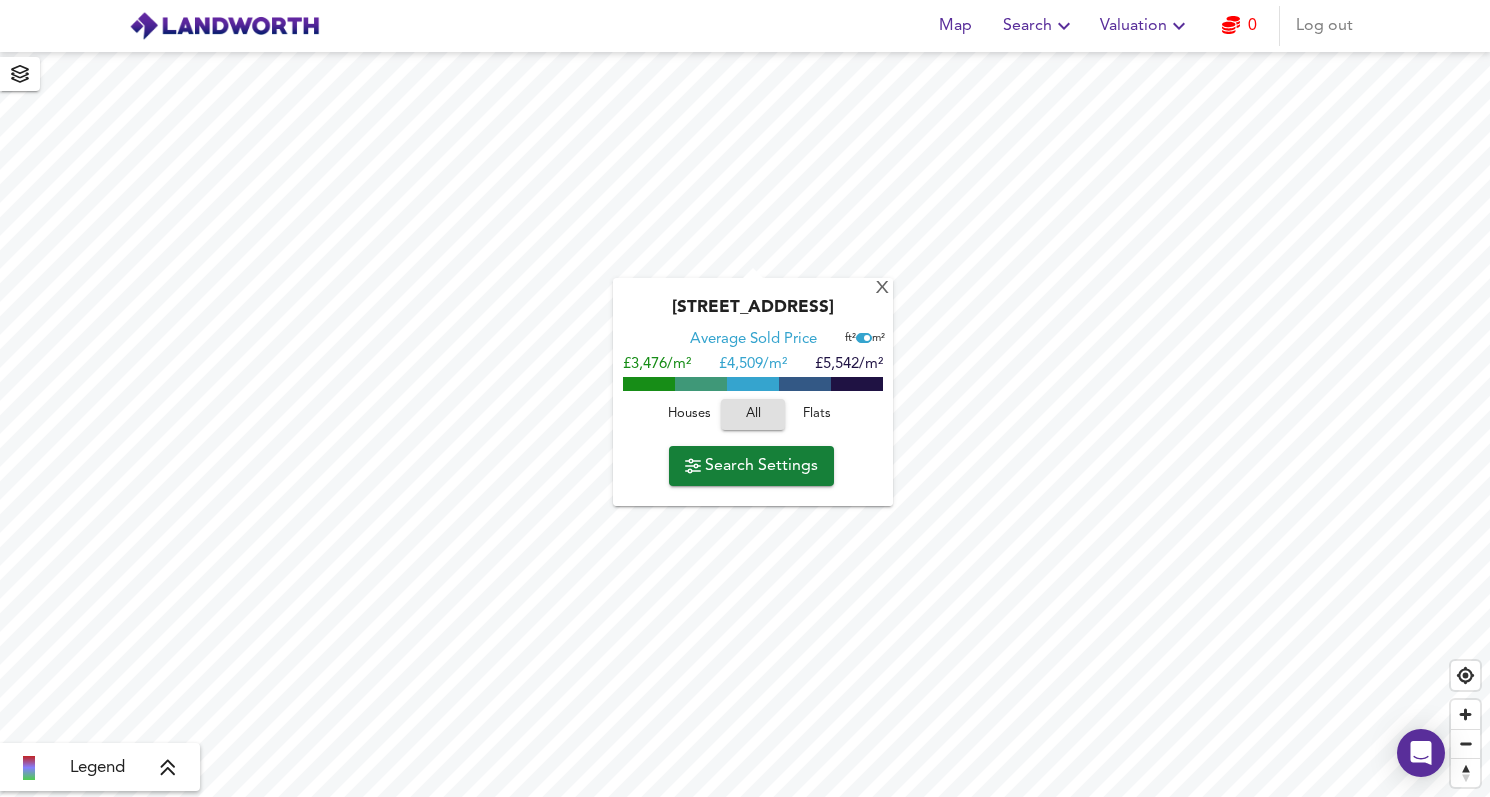 click on "Flats" at bounding box center (817, 414) 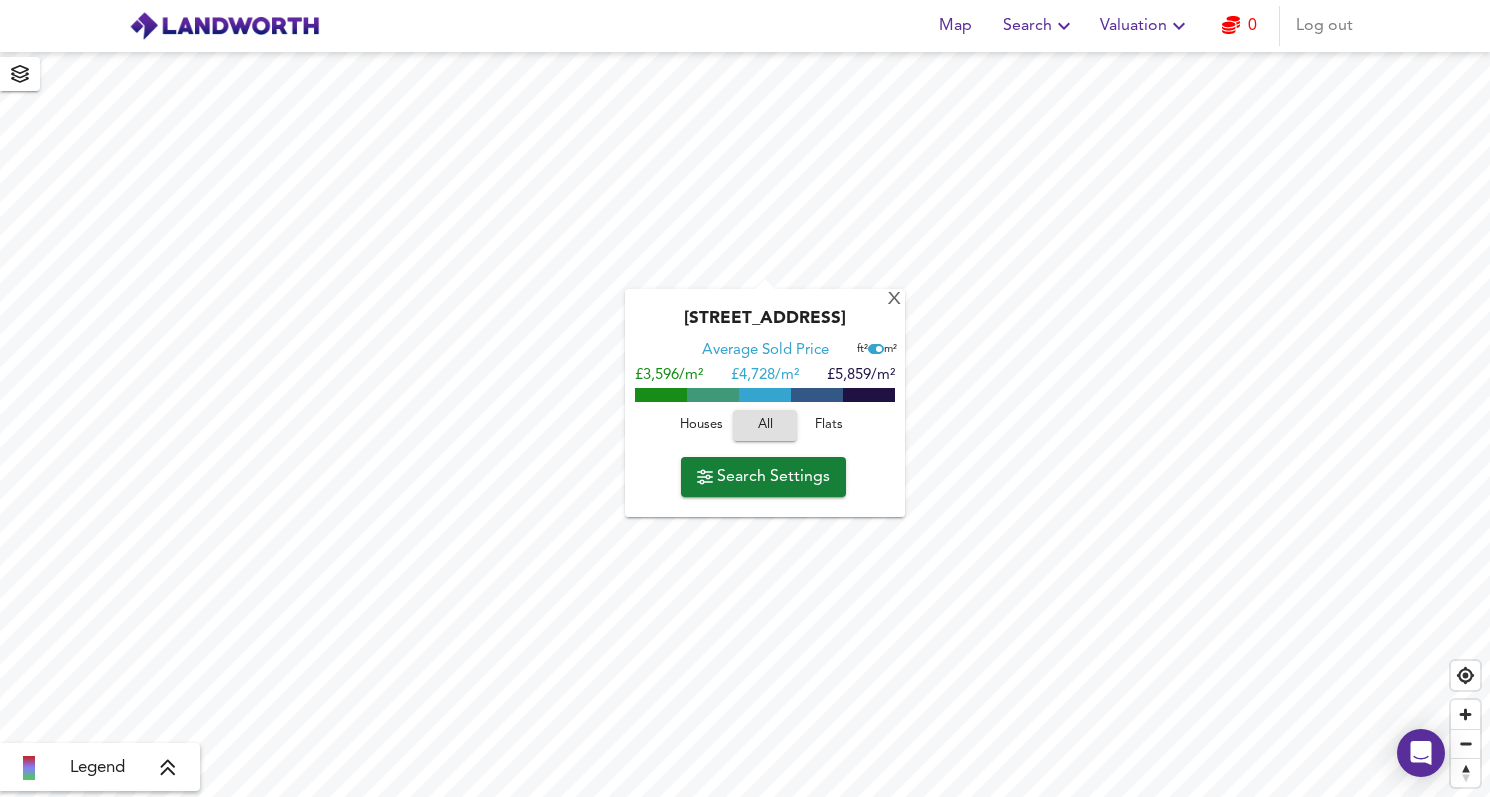 click on "Flats" at bounding box center (829, 425) 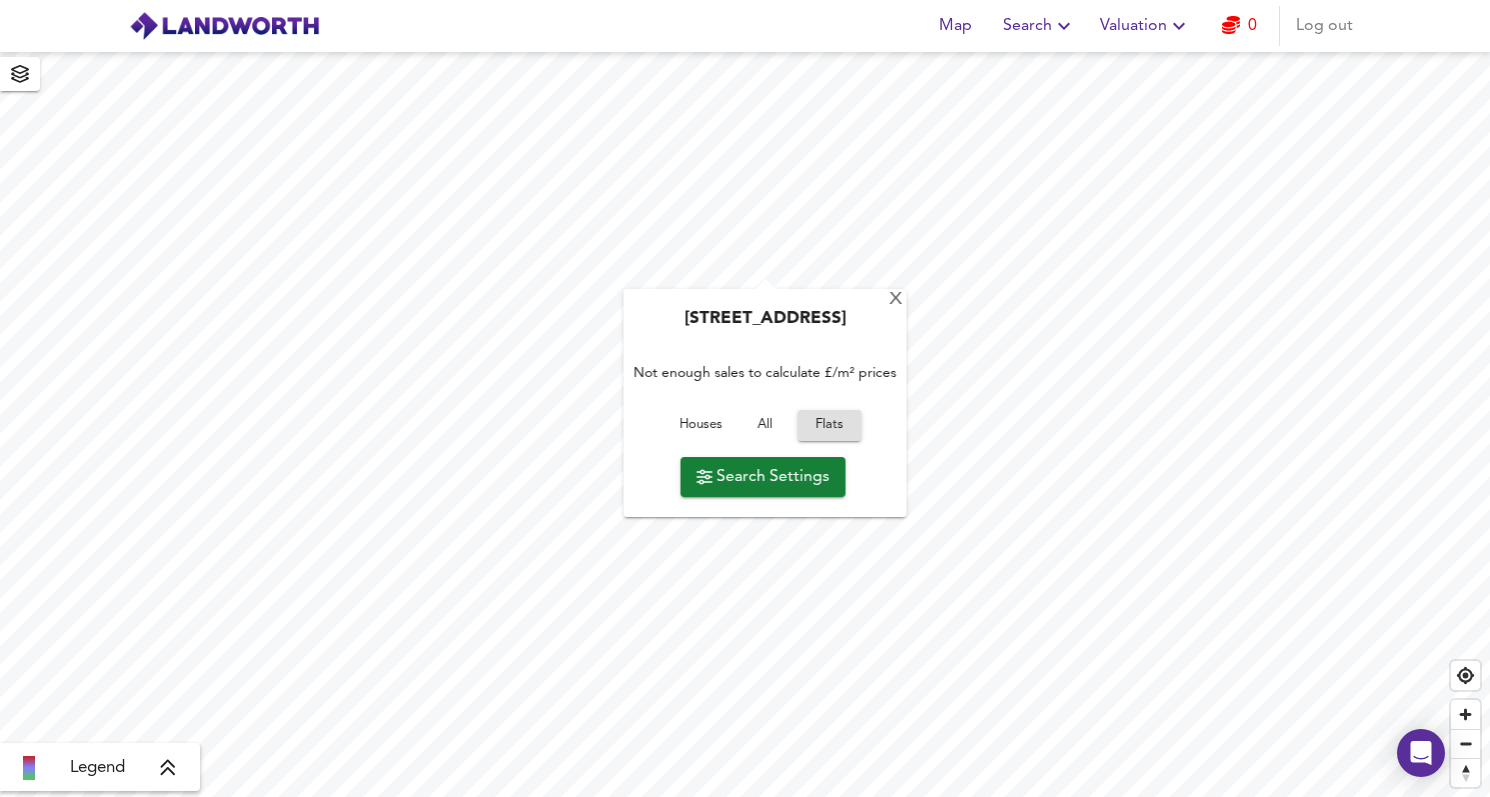click on "All" at bounding box center [765, 425] 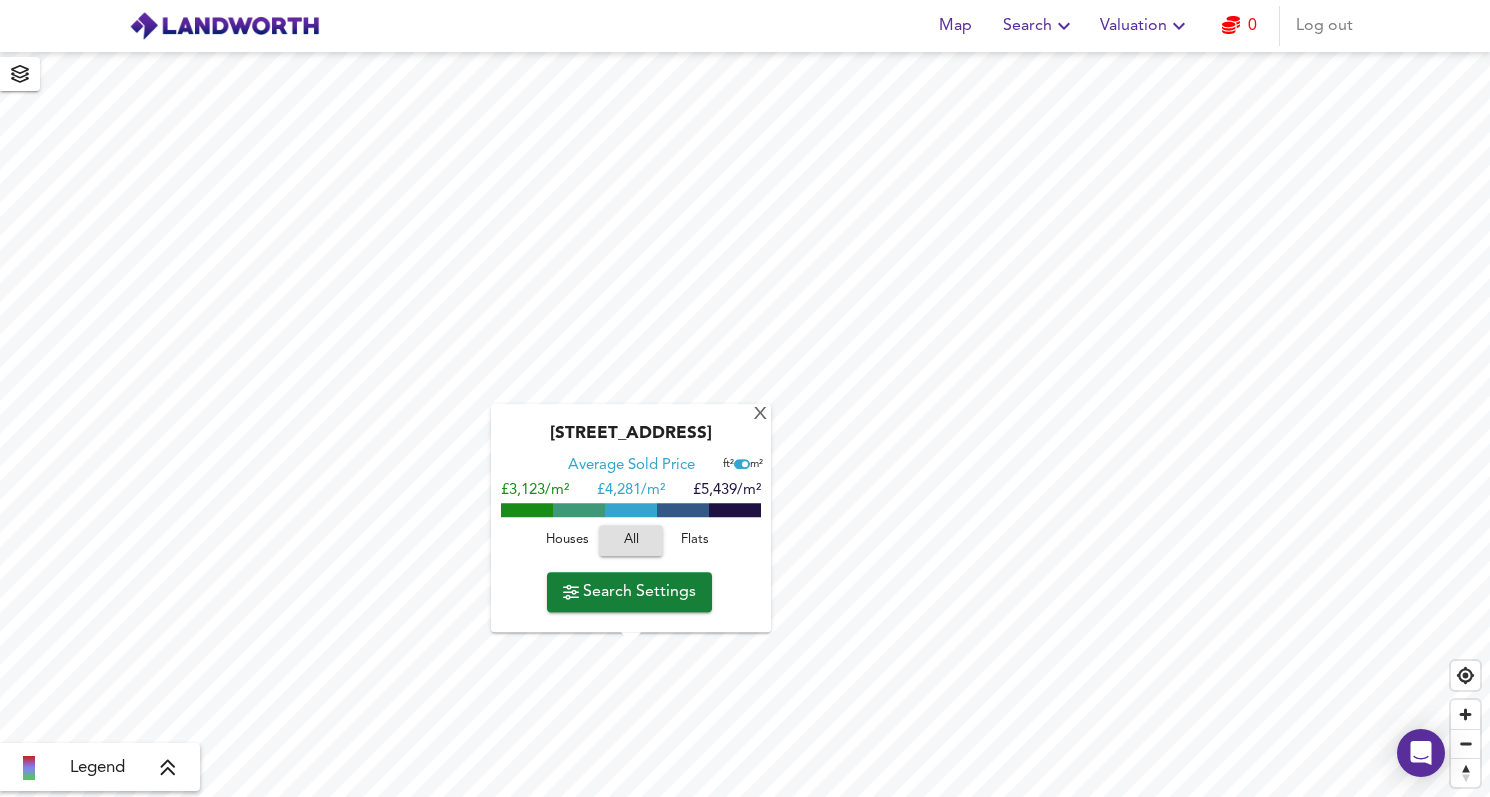 click on "Flats" at bounding box center (695, 540) 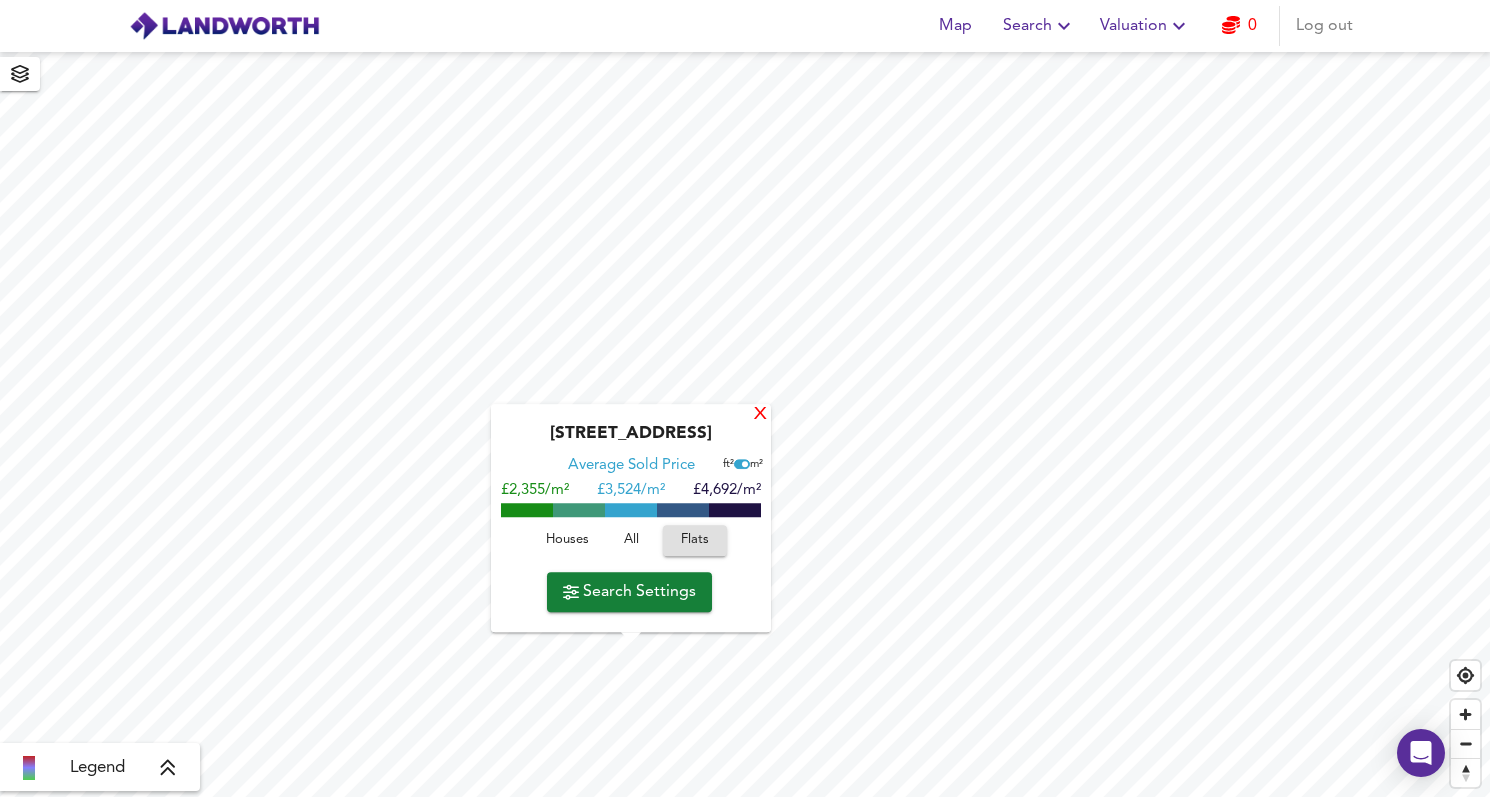 click on "X" at bounding box center (760, 415) 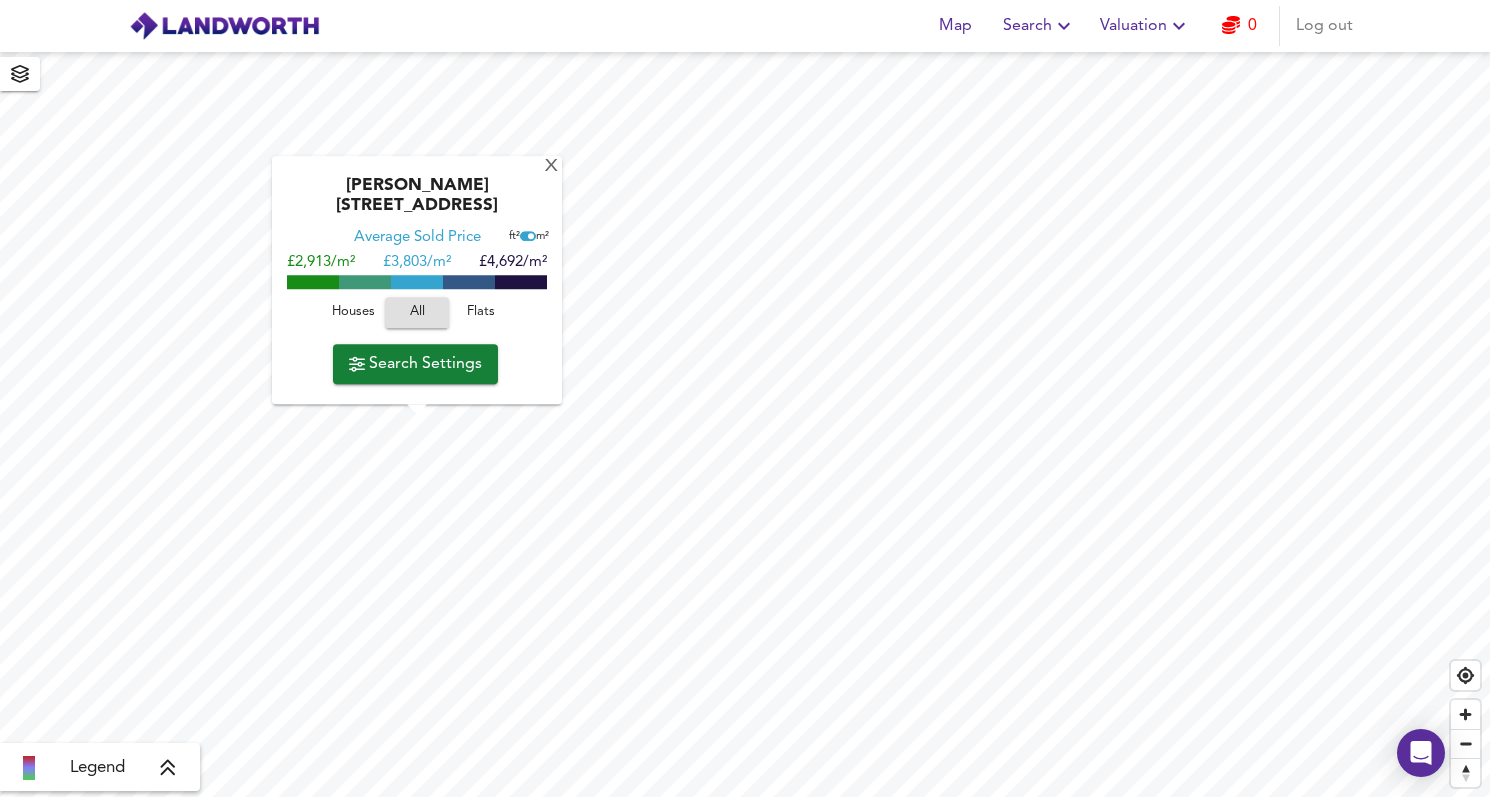 click on "Flats" at bounding box center [481, 312] 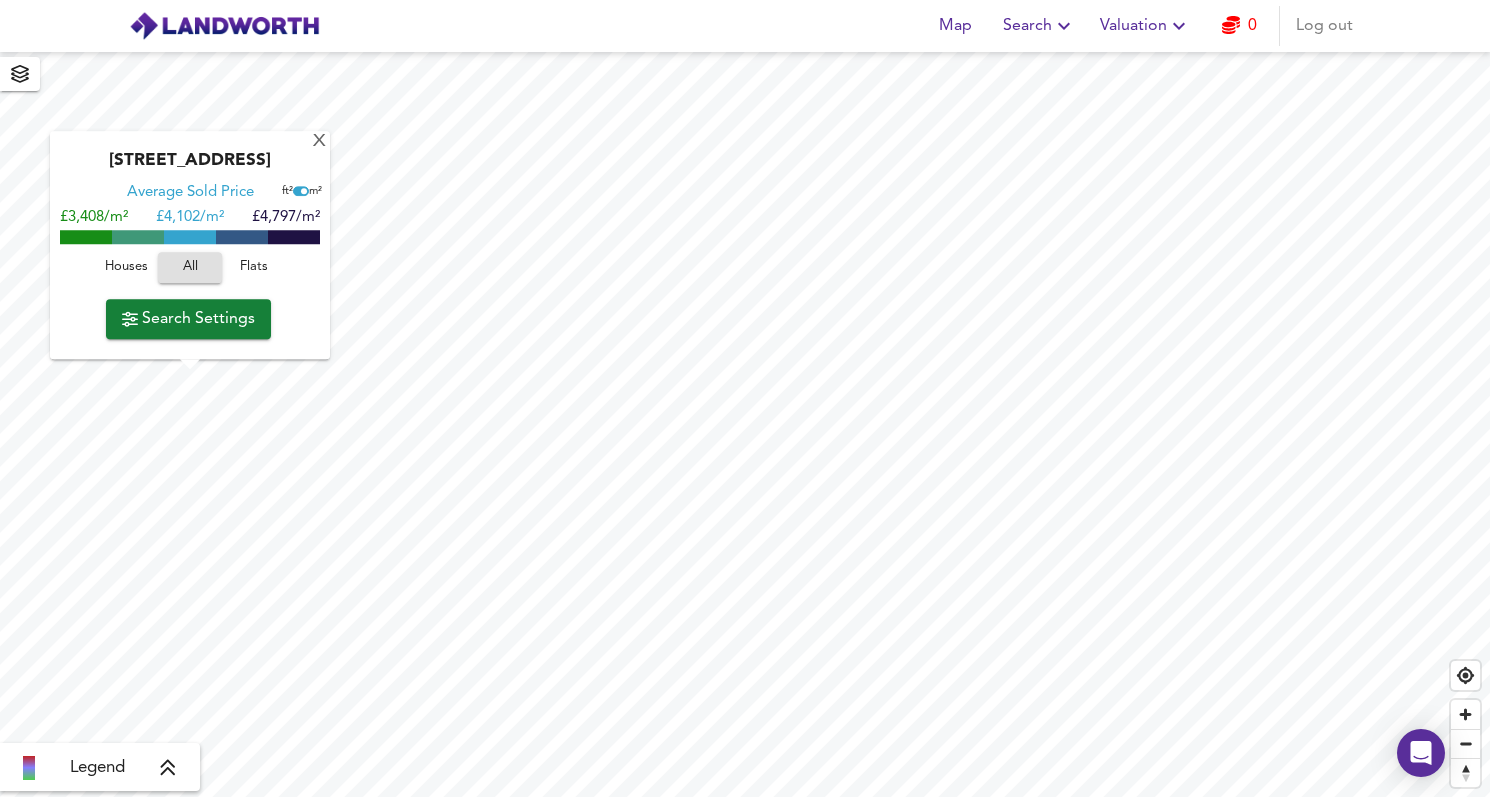 click on "Flats" at bounding box center [254, 267] 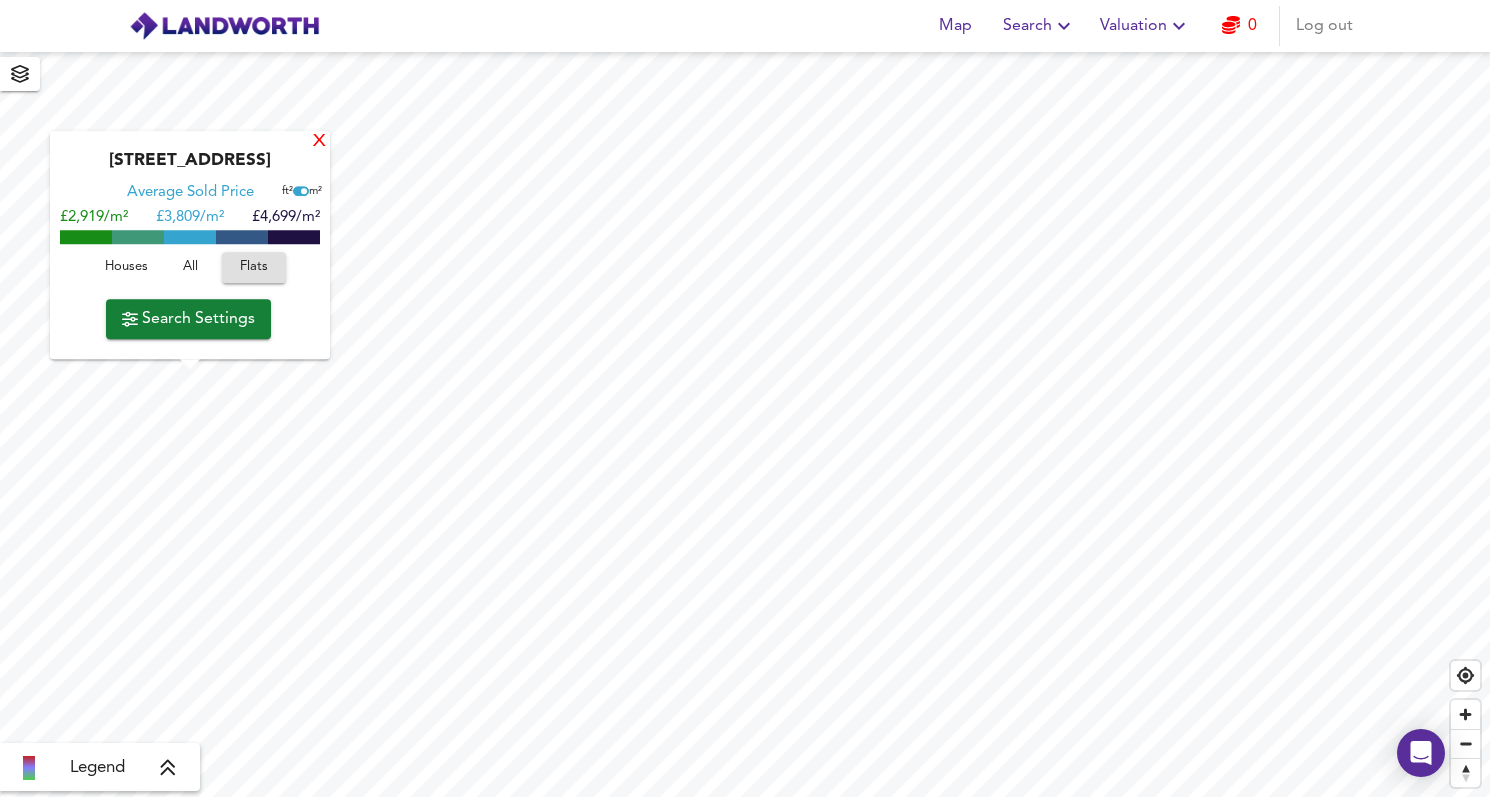 click on "X" at bounding box center (319, 142) 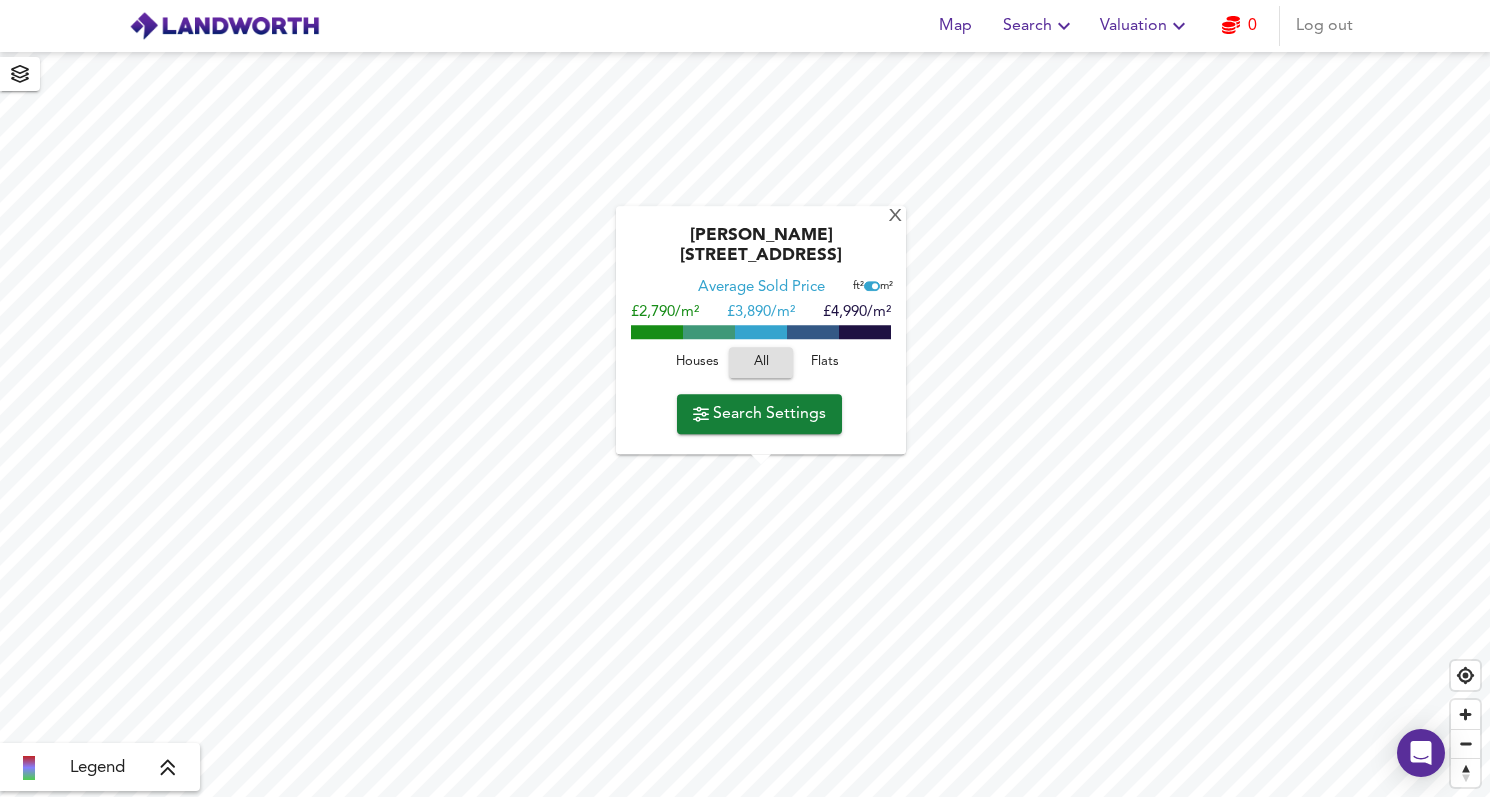 click on "Flats" at bounding box center (825, 362) 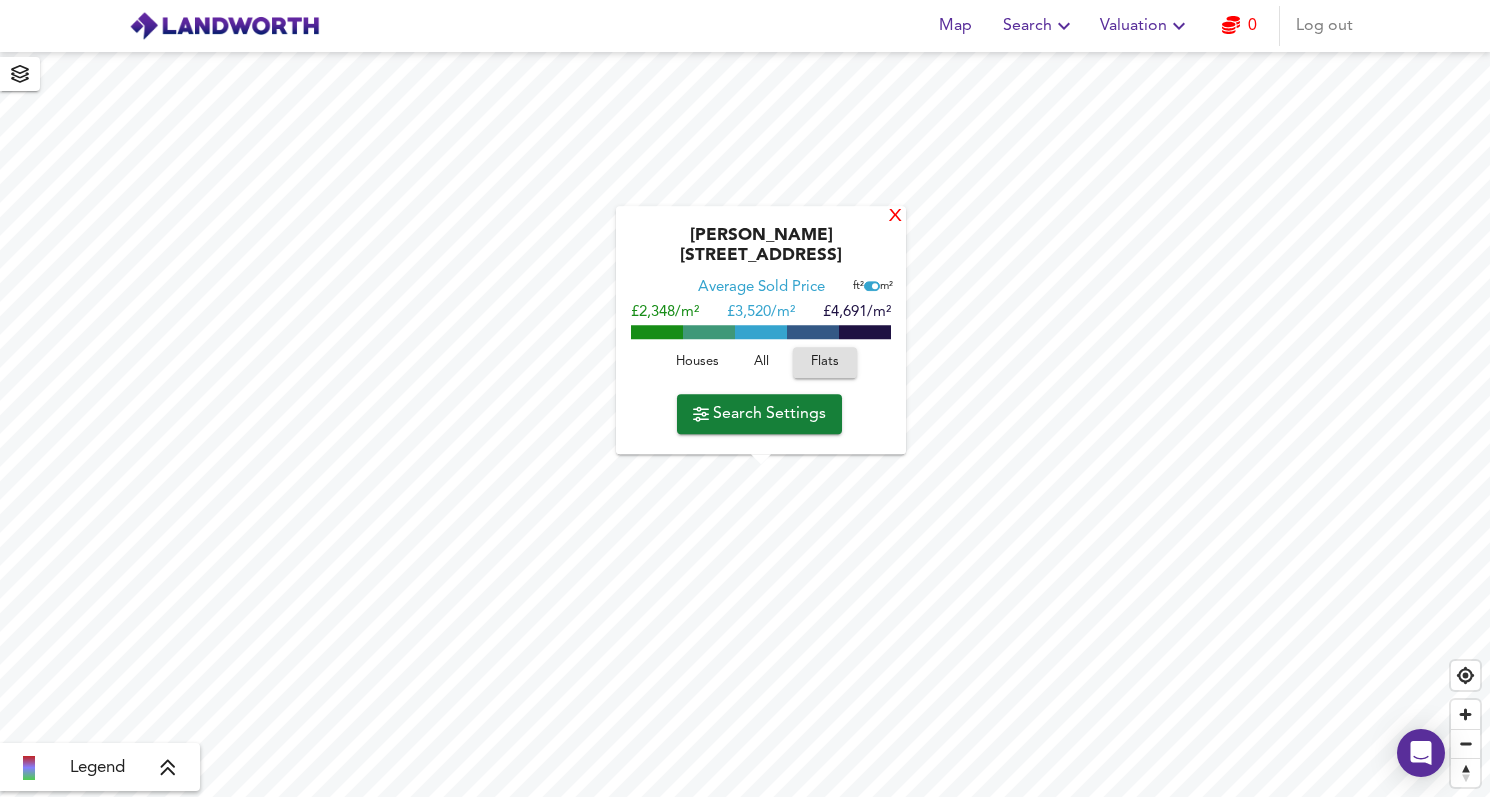 click on "X" at bounding box center [895, 217] 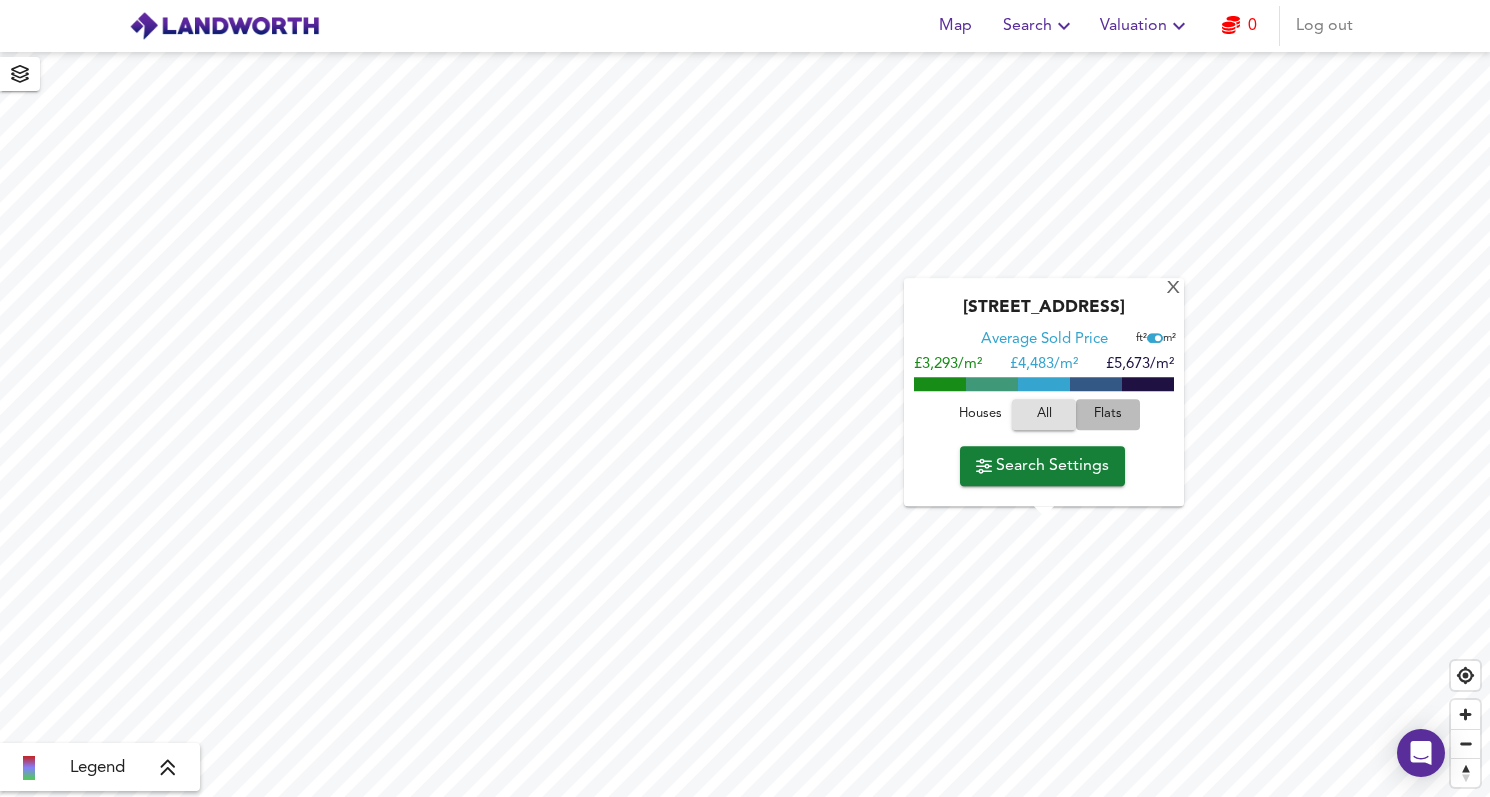 click on "Flats" at bounding box center (1108, 414) 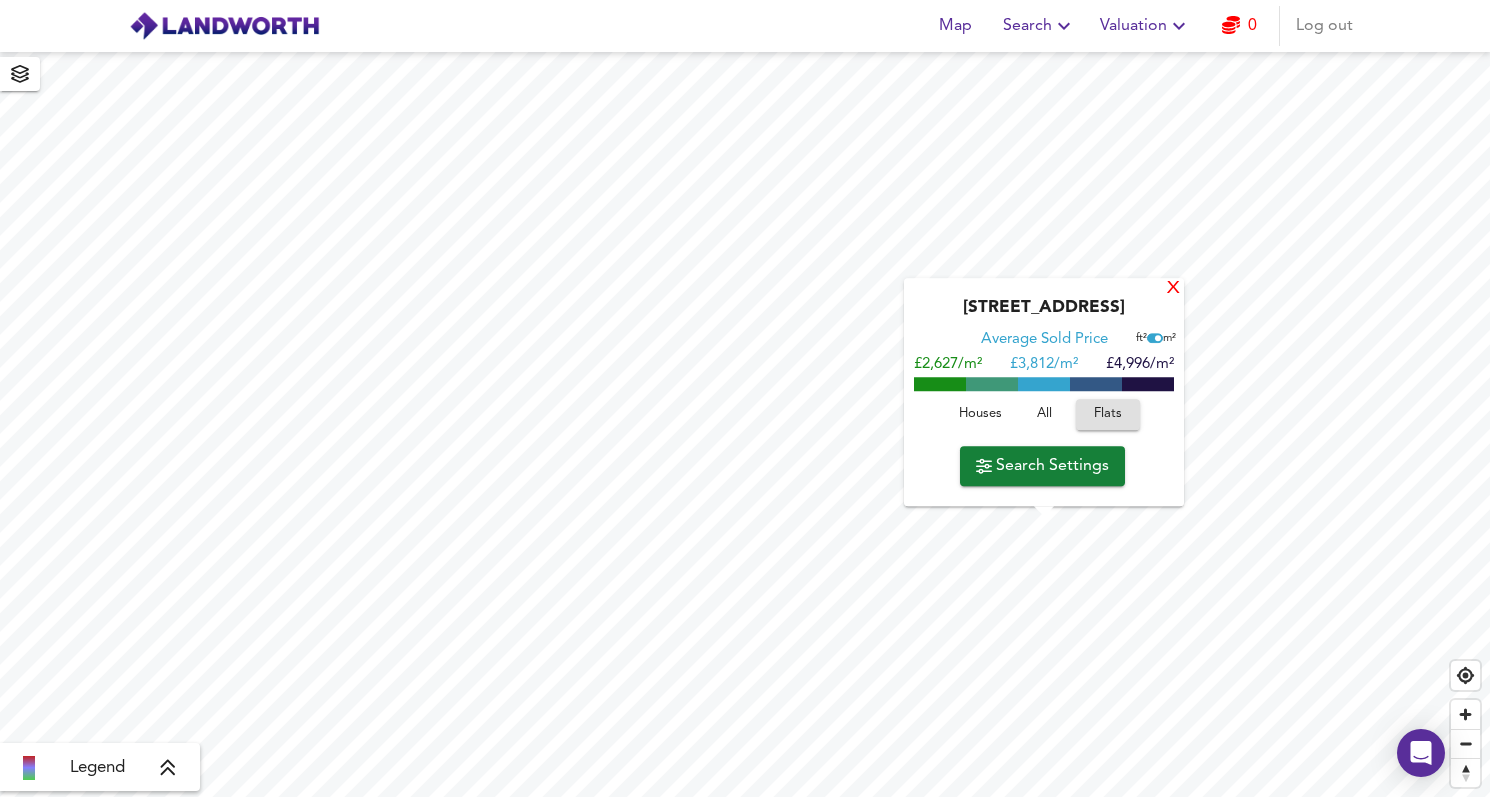 click on "X" at bounding box center [1173, 289] 